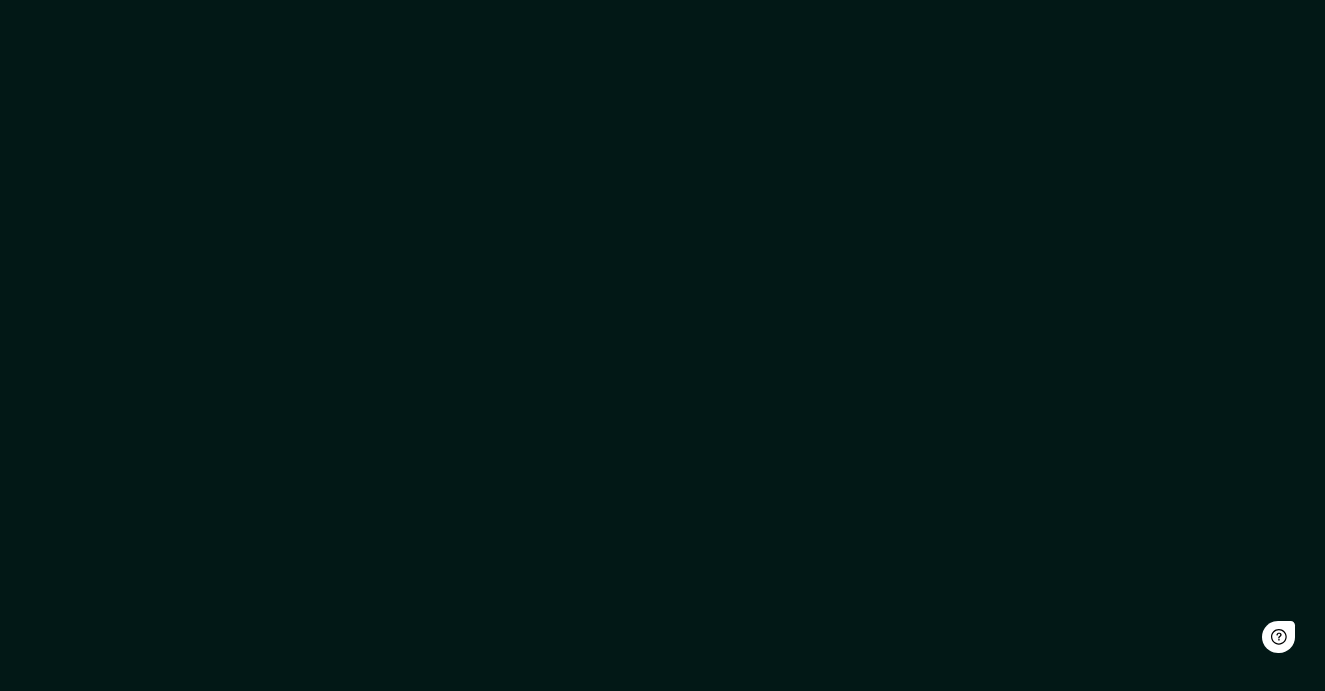 scroll, scrollTop: 0, scrollLeft: 0, axis: both 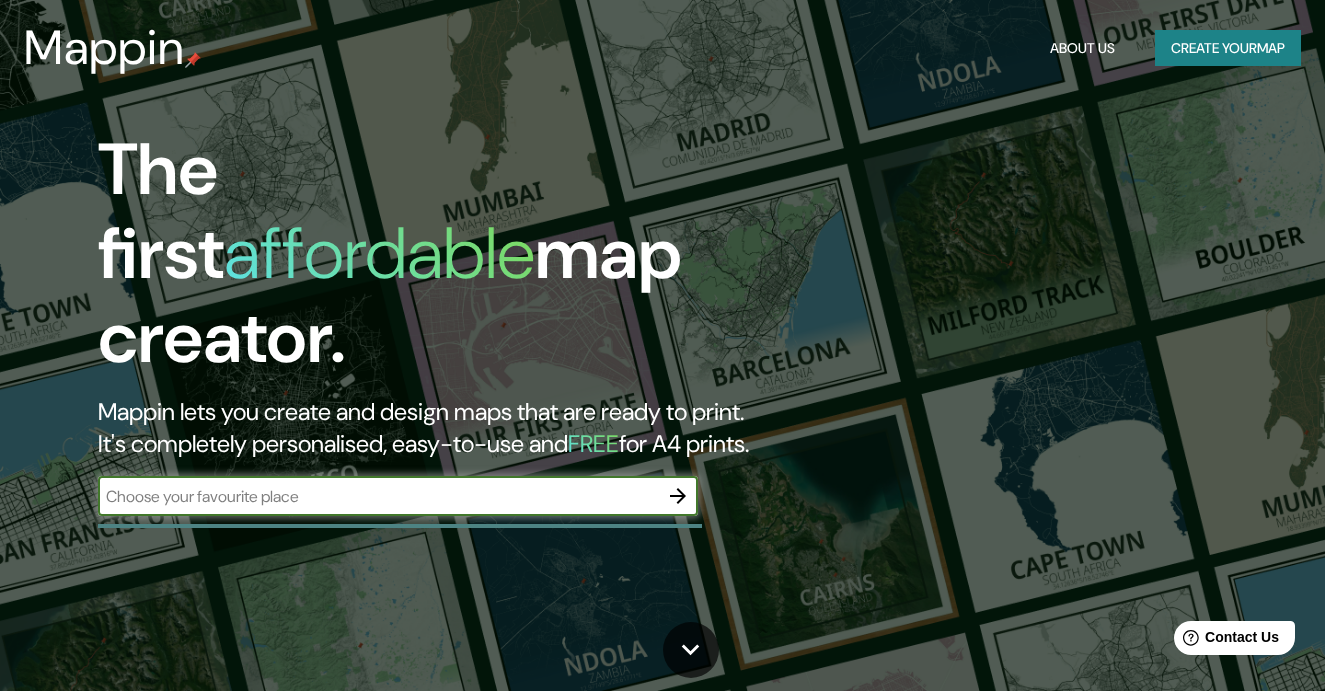 type on "o" 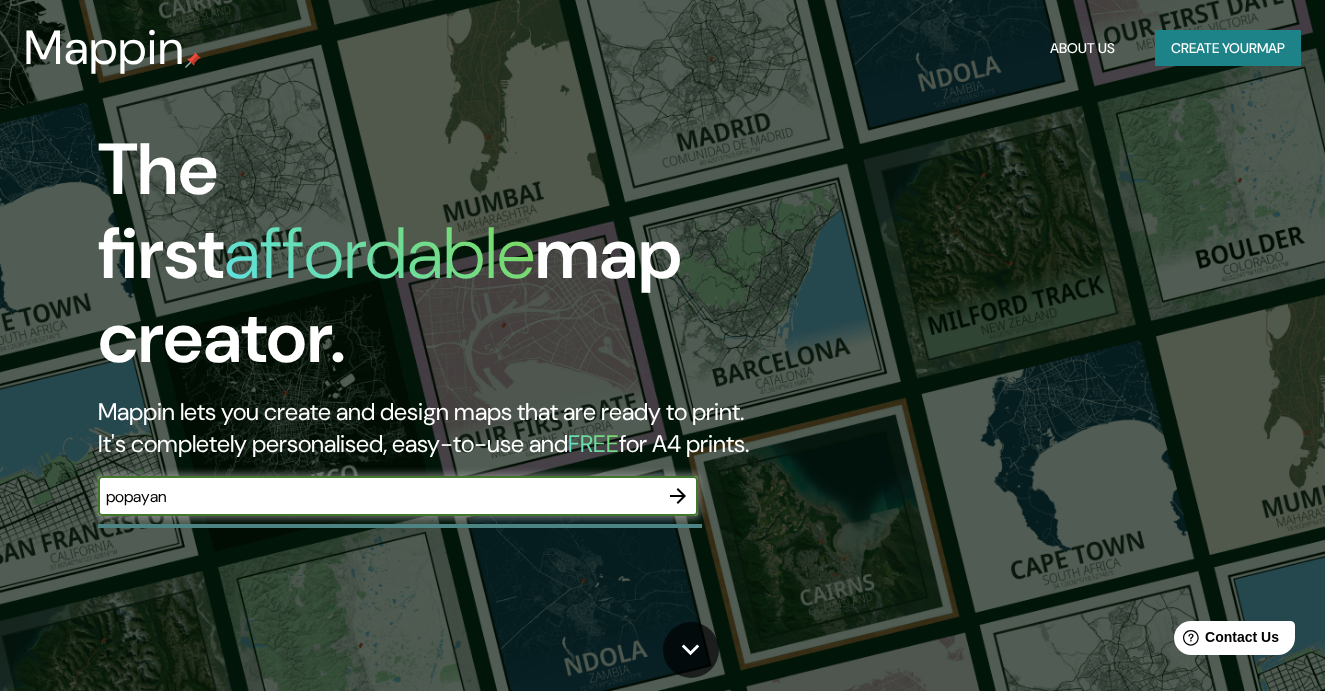 type on "popayan" 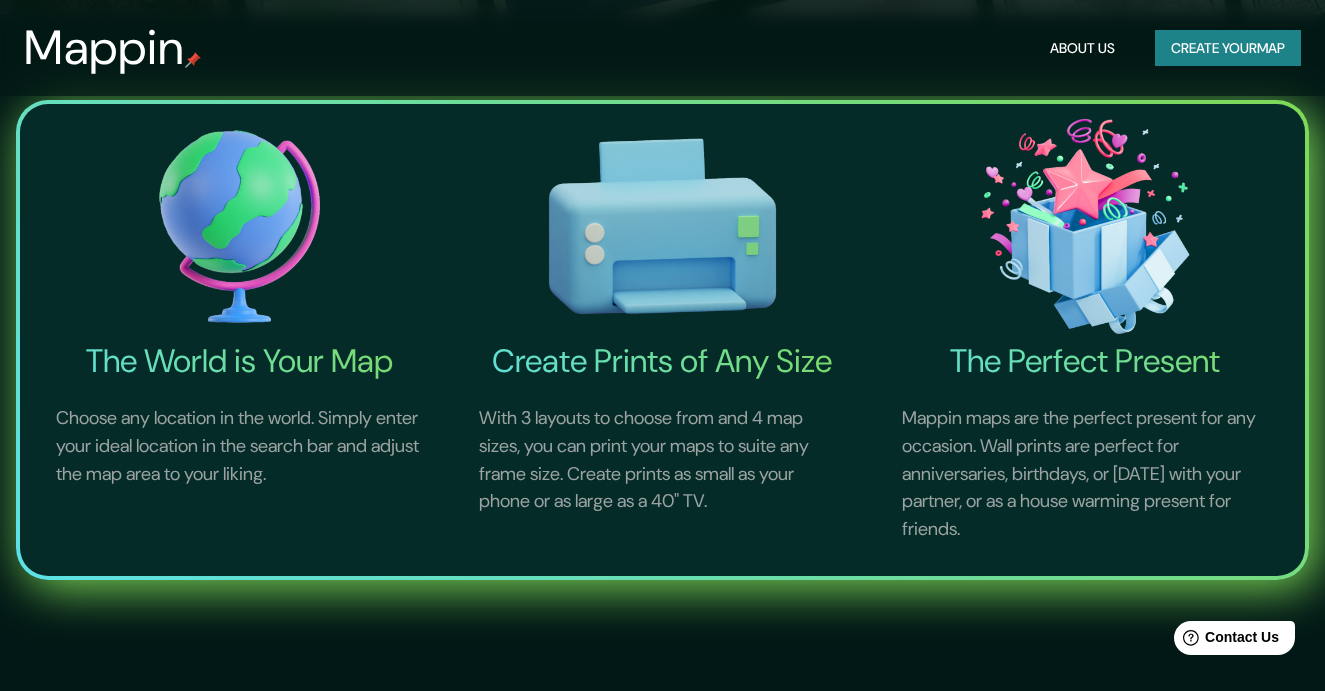 scroll, scrollTop: 825, scrollLeft: 0, axis: vertical 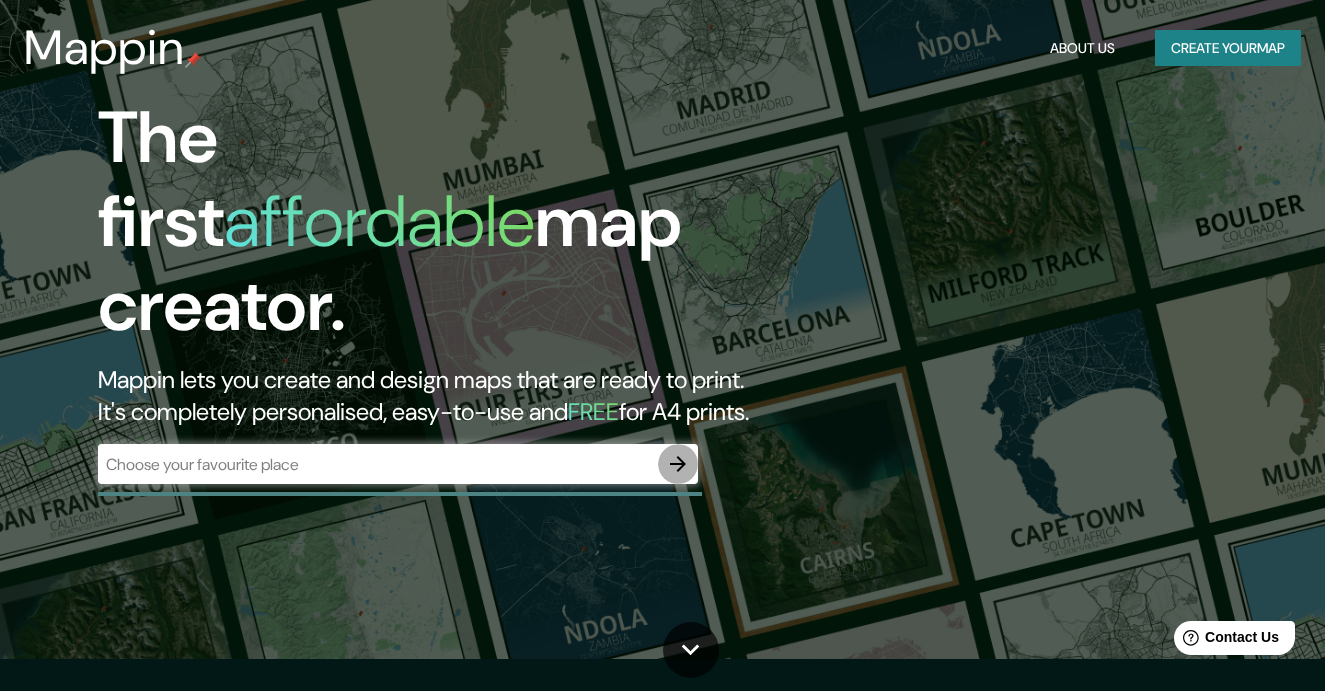click 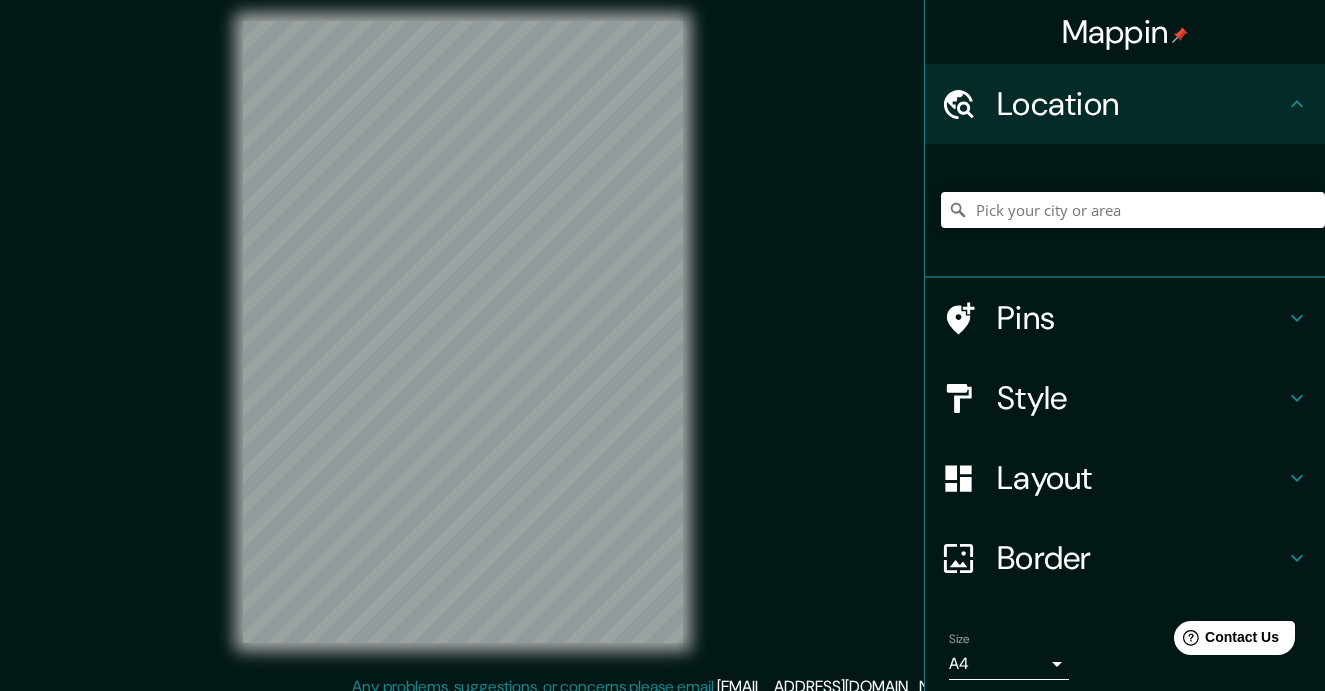 scroll, scrollTop: 0, scrollLeft: 0, axis: both 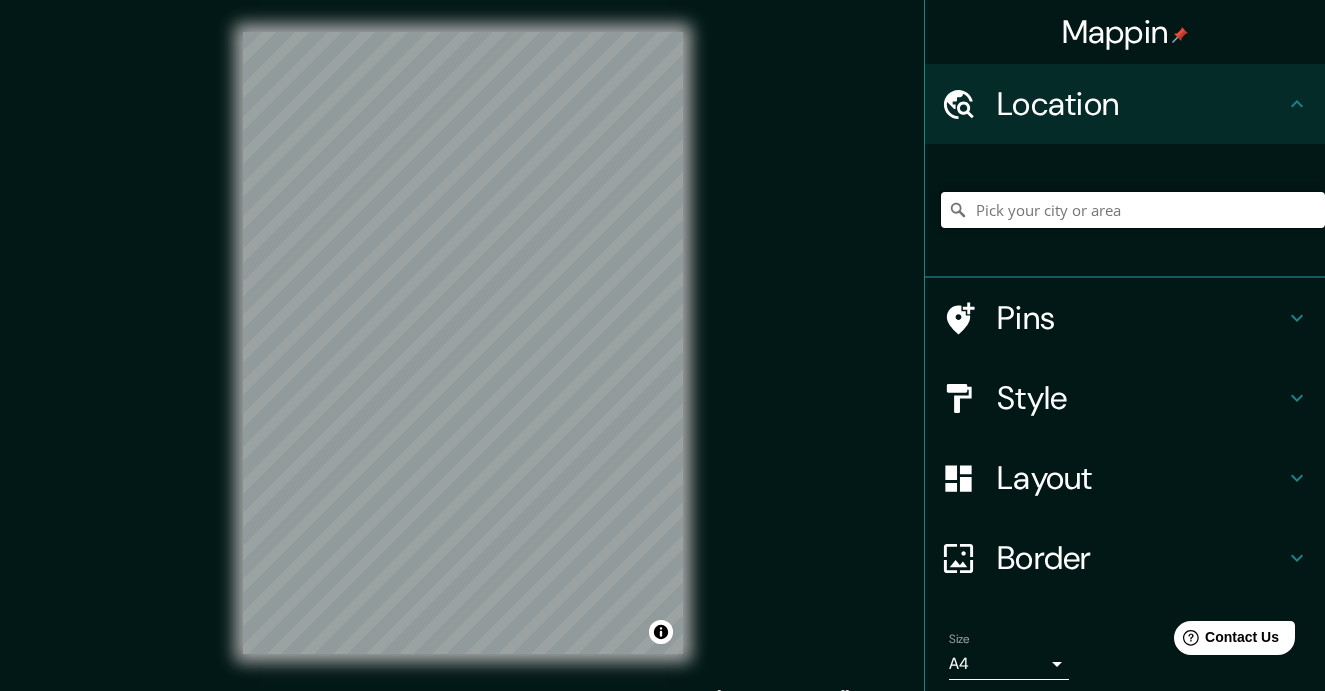 click at bounding box center (1133, 210) 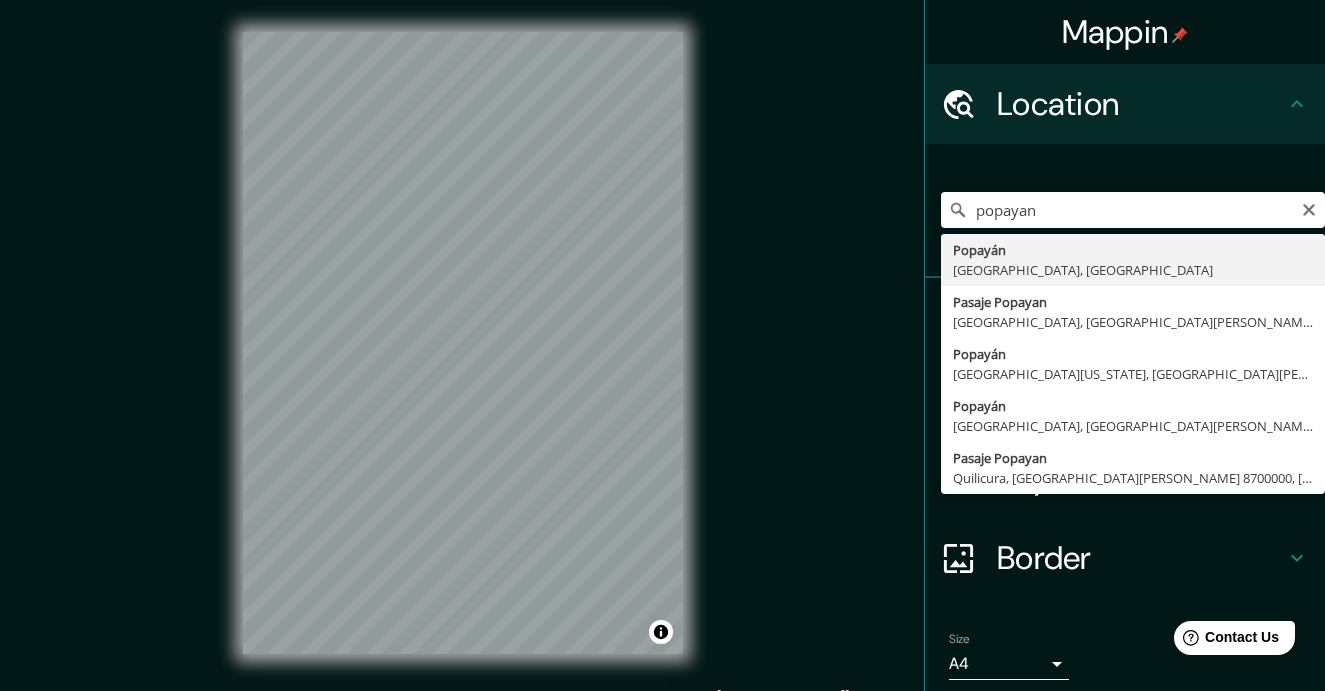 type on "Popayán, [GEOGRAPHIC_DATA], [GEOGRAPHIC_DATA]" 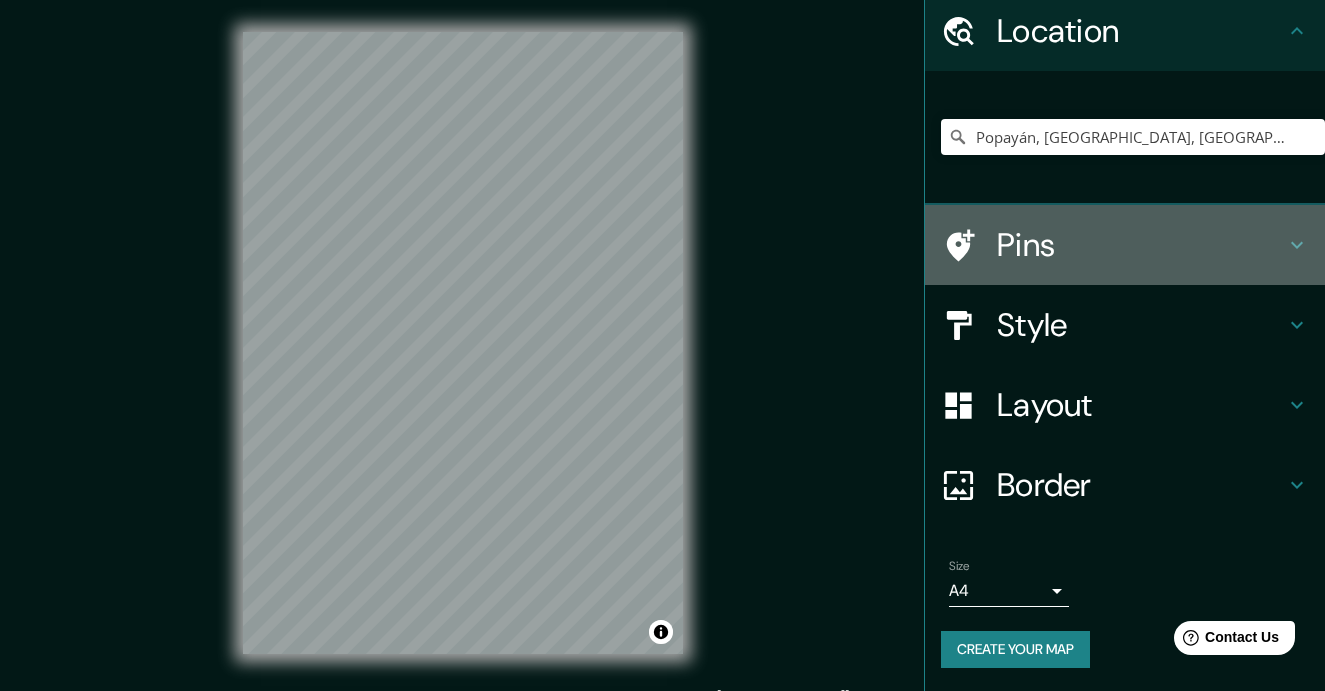 click on "Pins" at bounding box center (1141, 245) 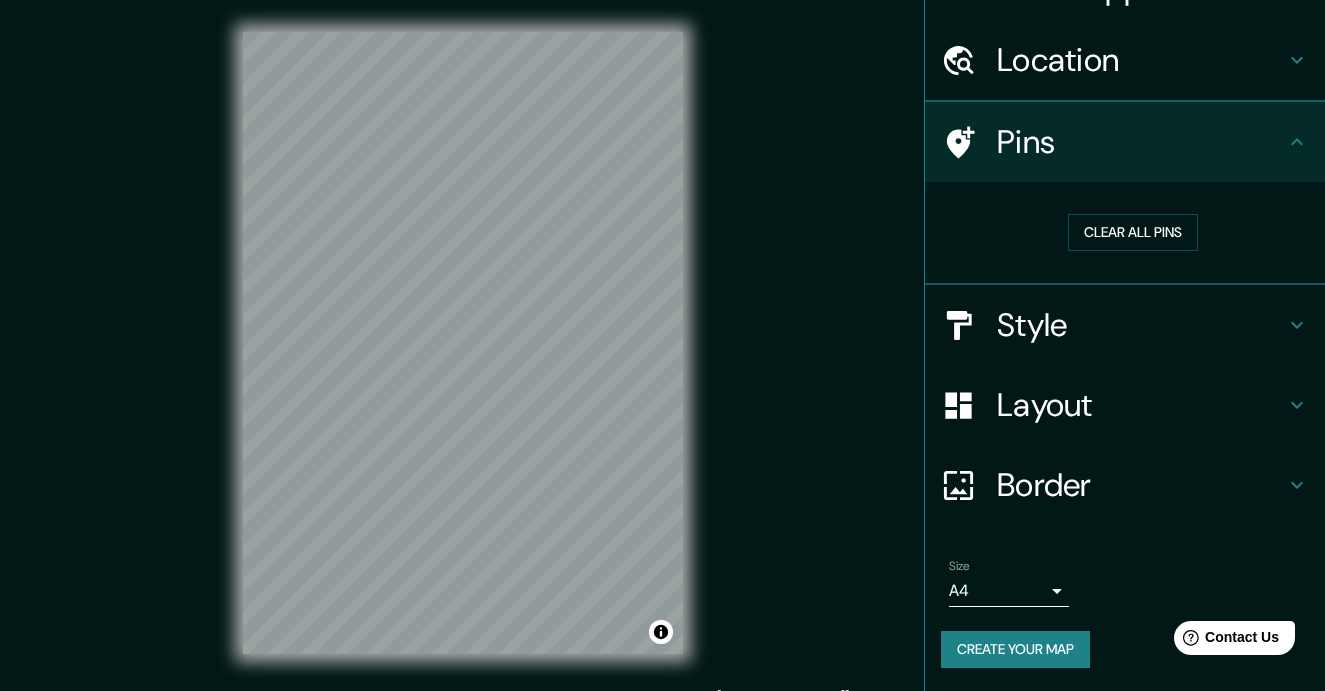 scroll, scrollTop: 44, scrollLeft: 0, axis: vertical 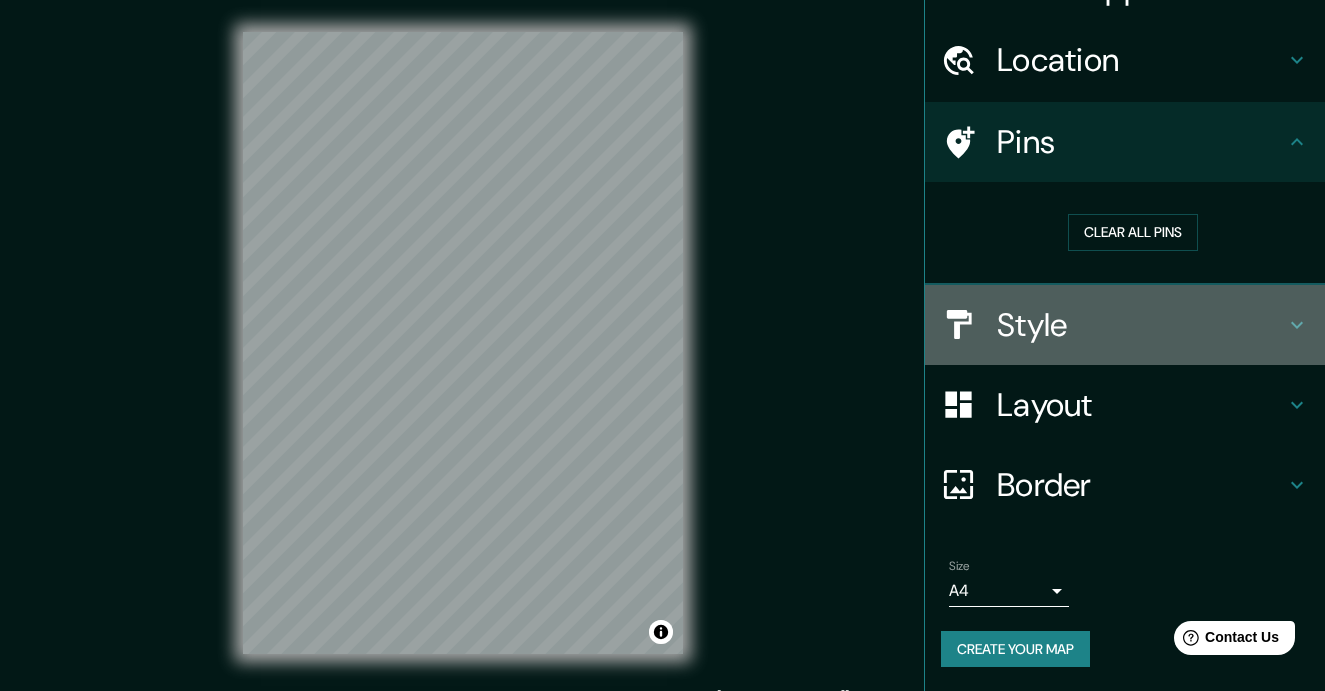 click on "Style" at bounding box center [1141, 325] 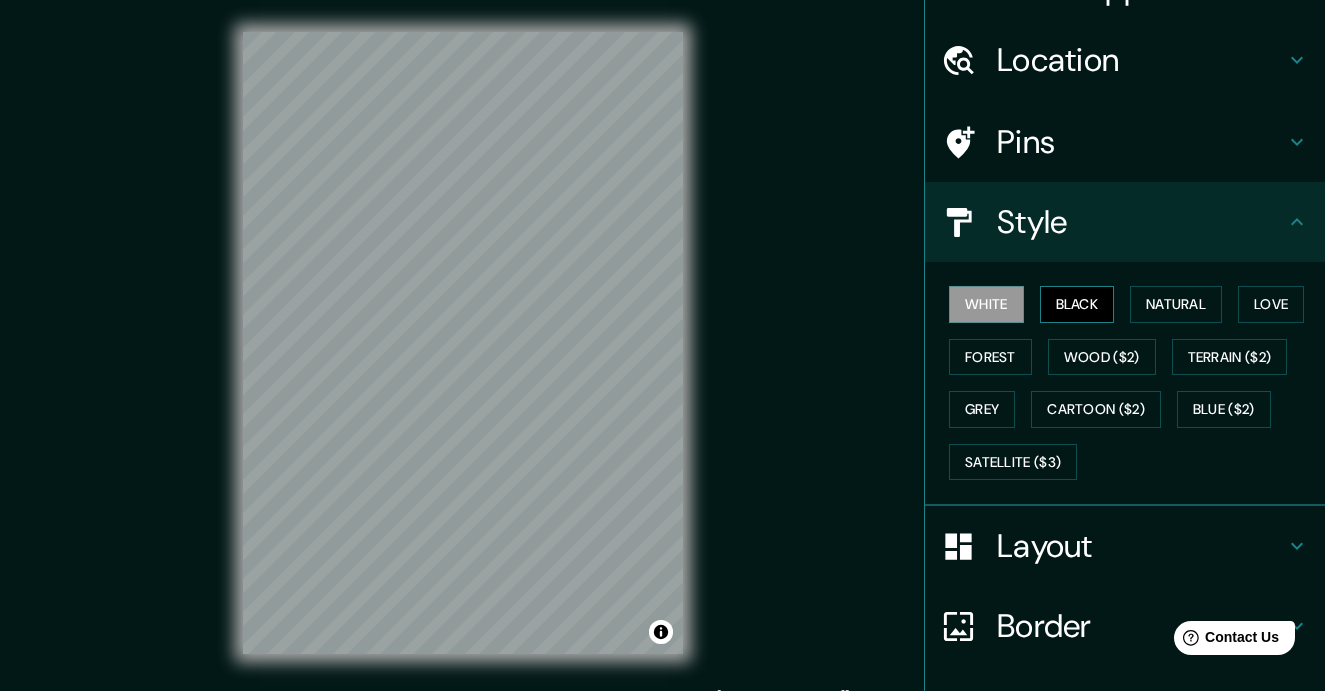click on "Black" at bounding box center (1077, 304) 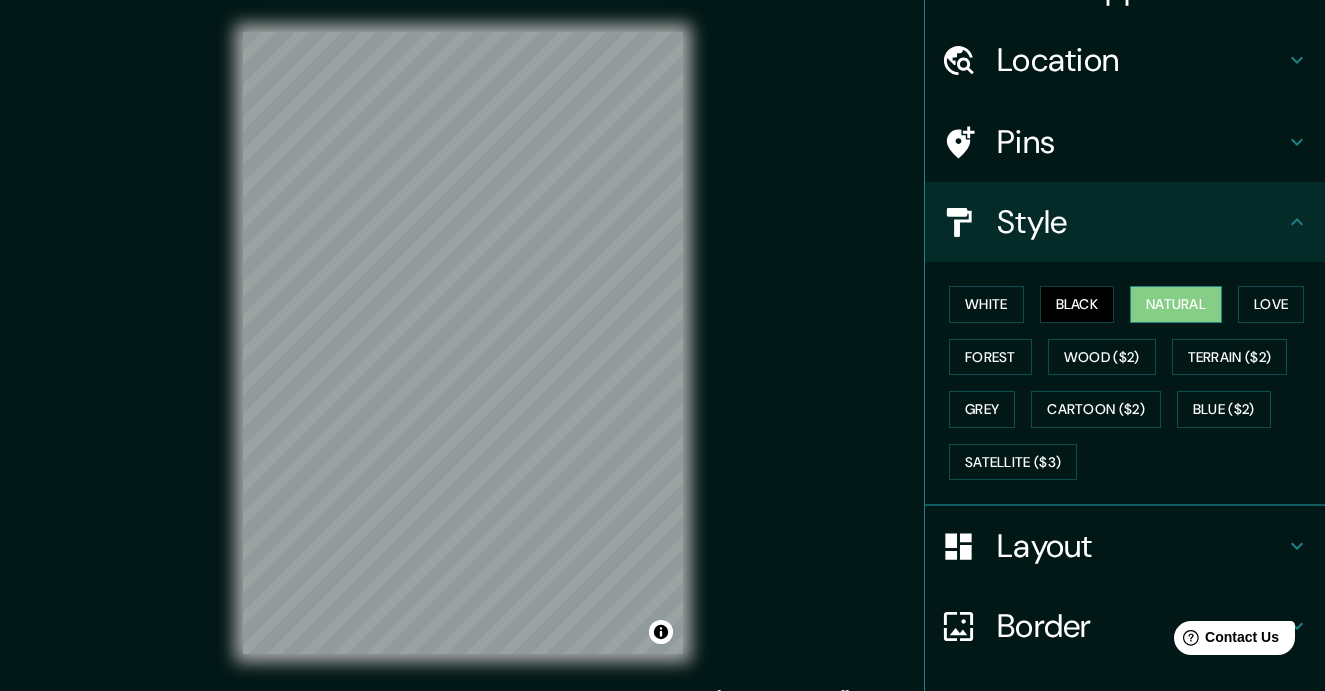 click on "Natural" at bounding box center (1176, 304) 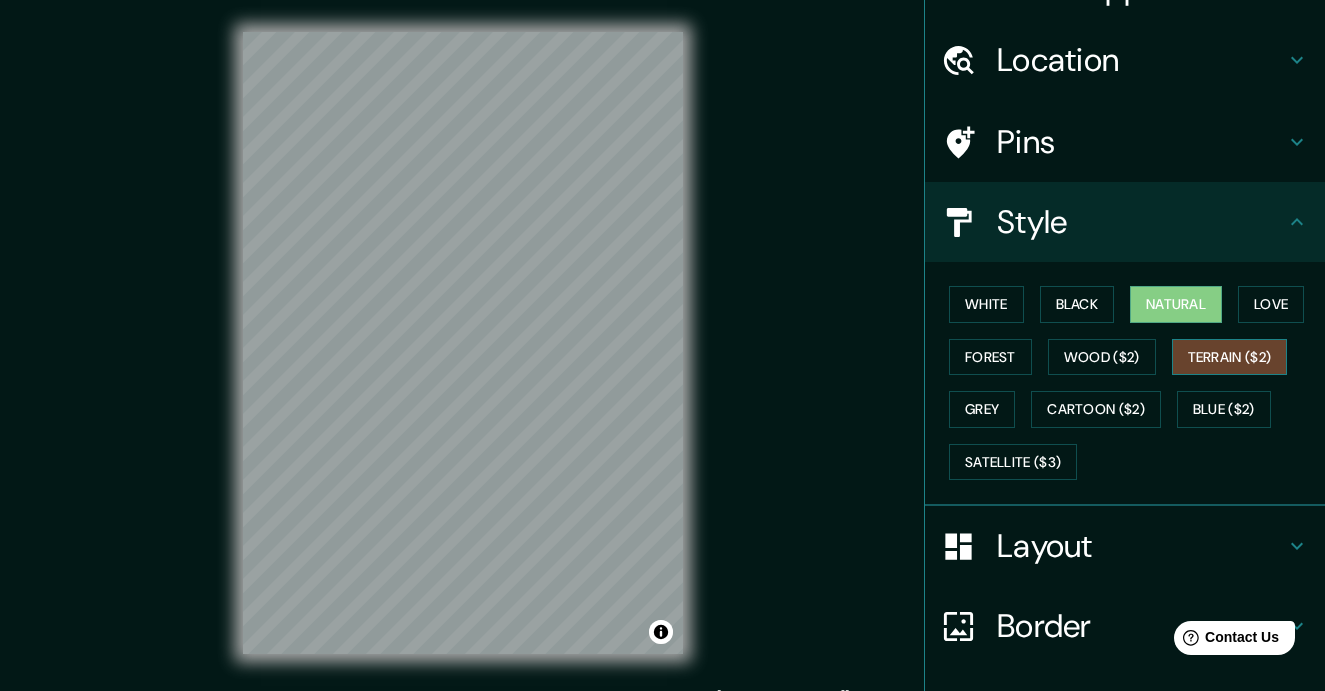 click on "Terrain ($2)" at bounding box center (1230, 357) 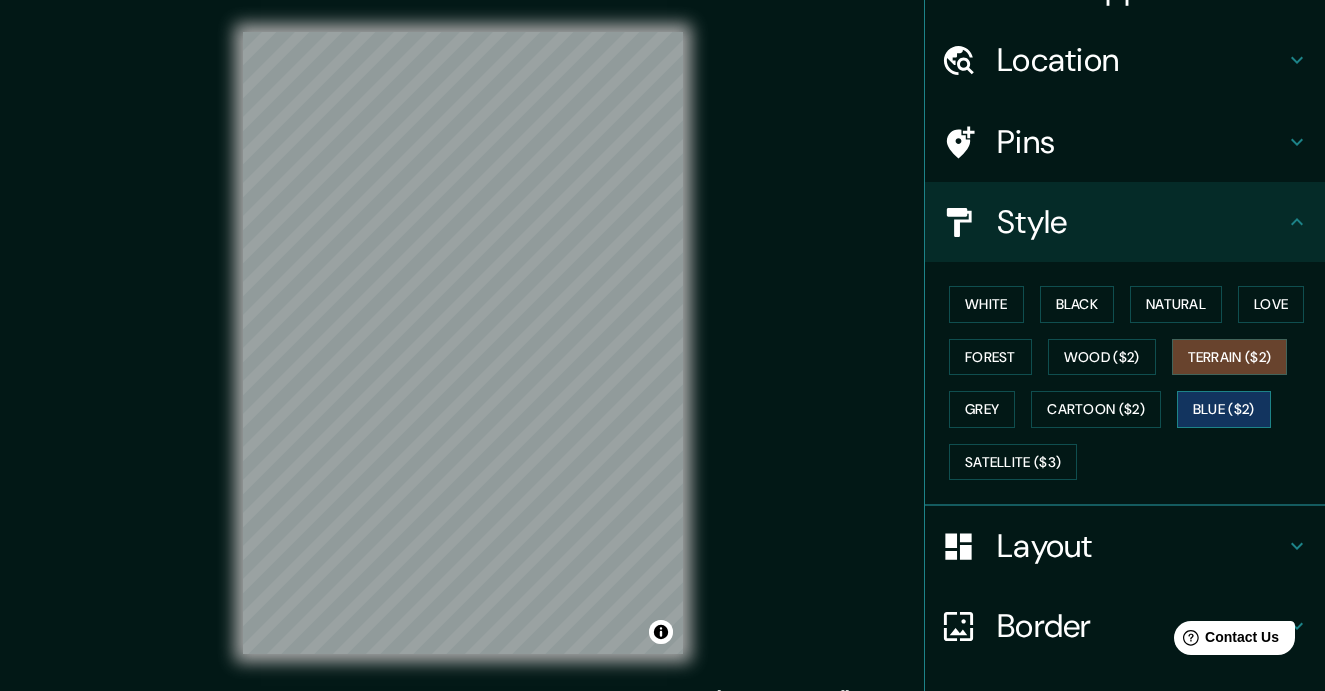 click on "Blue ($2)" at bounding box center [1224, 409] 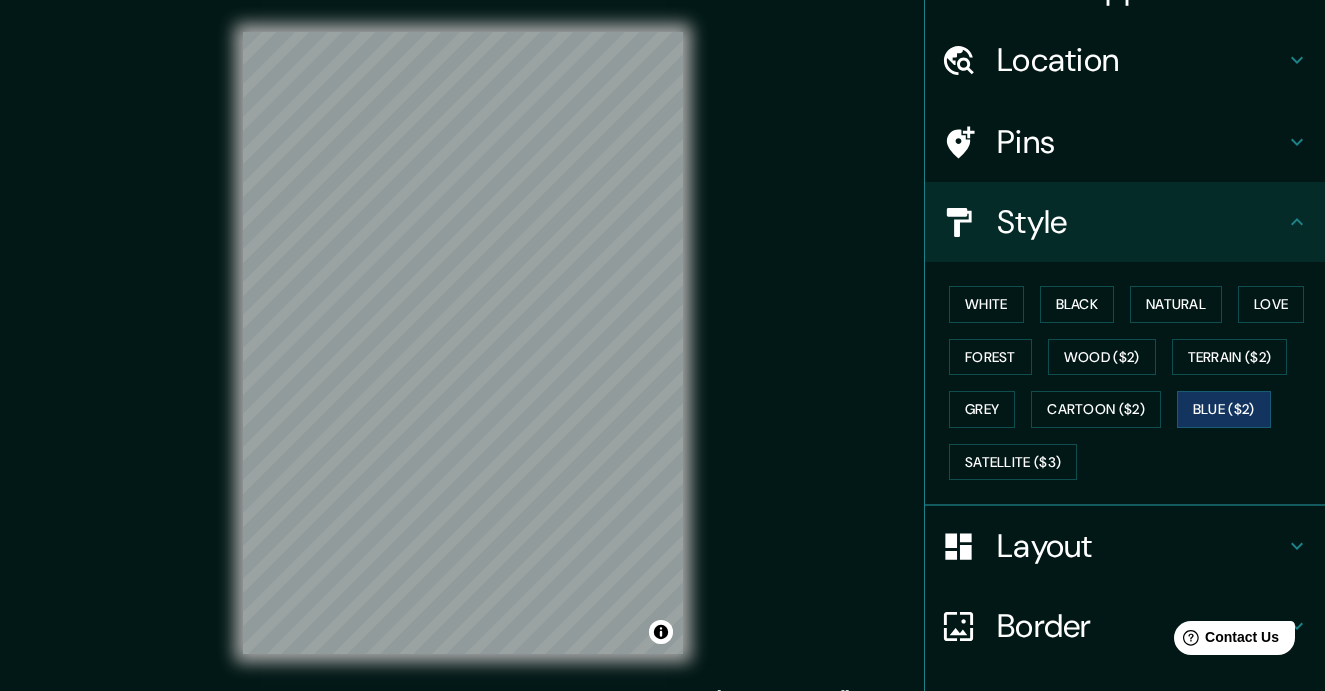 click on "White Black Natural Love Forest Wood ($2) Terrain ($2) Grey Cartoon ($2) Blue ($2) Satellite ($3)" at bounding box center [1133, 383] 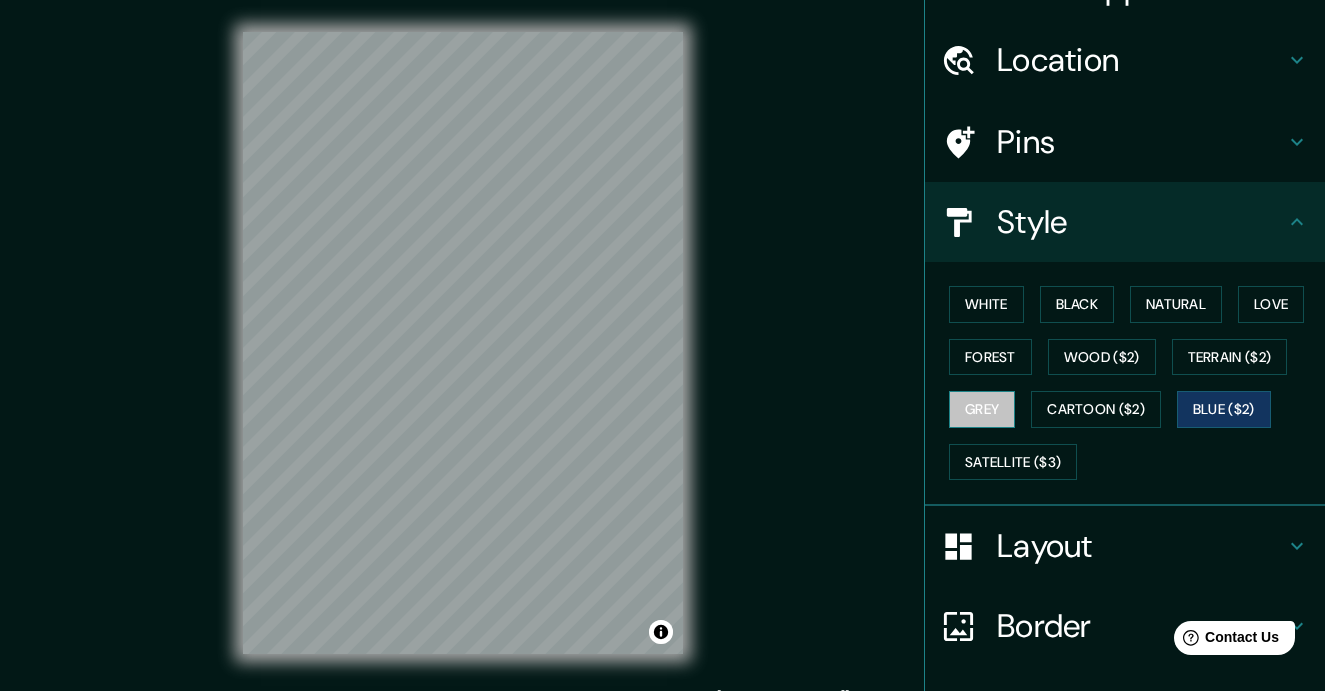 click on "Grey" at bounding box center [982, 409] 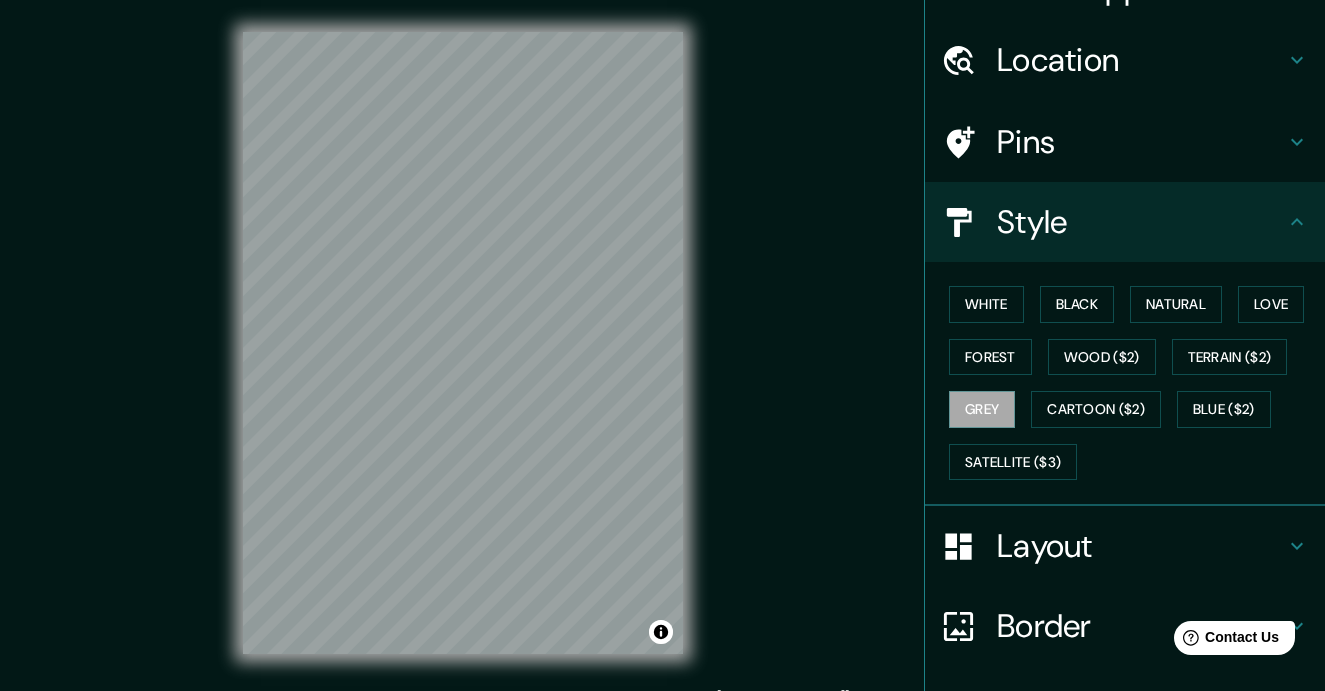 click on "White Black Natural Love Forest Wood ($2) Terrain ($2) Grey Cartoon ($2) Blue ($2) Satellite ($3)" at bounding box center (1133, 383) 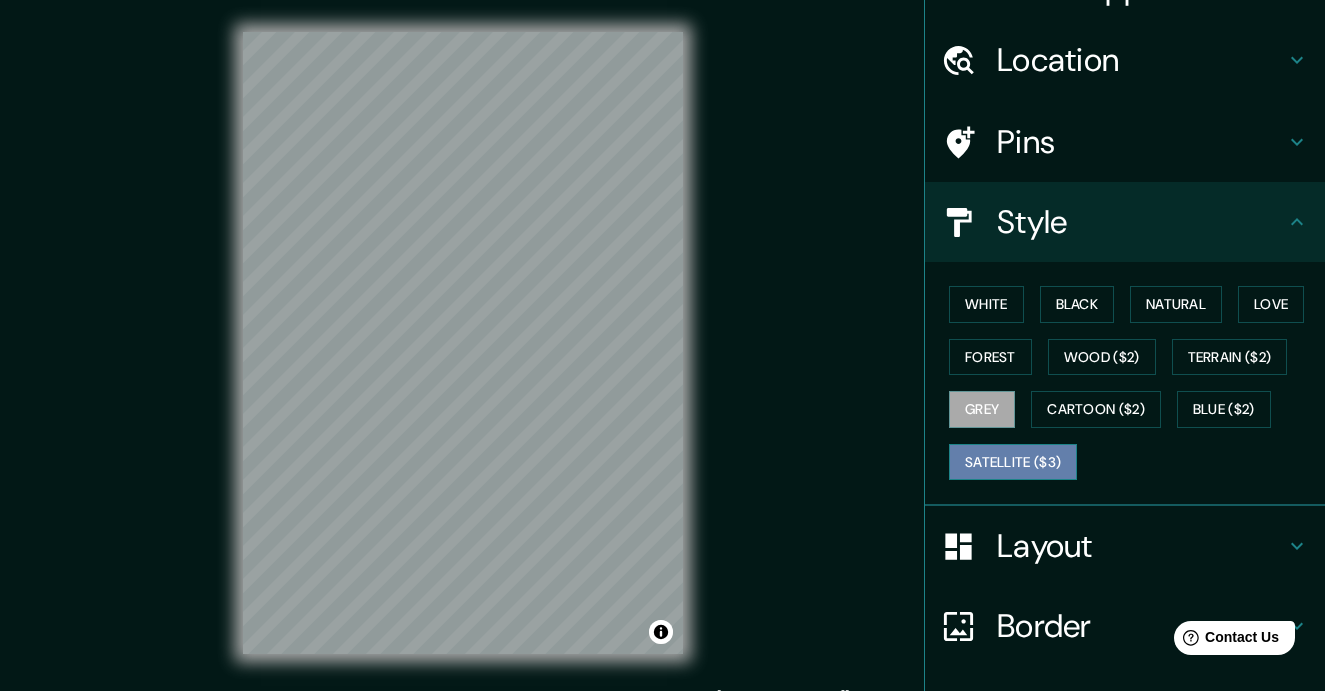 click on "Satellite ($3)" at bounding box center [1013, 462] 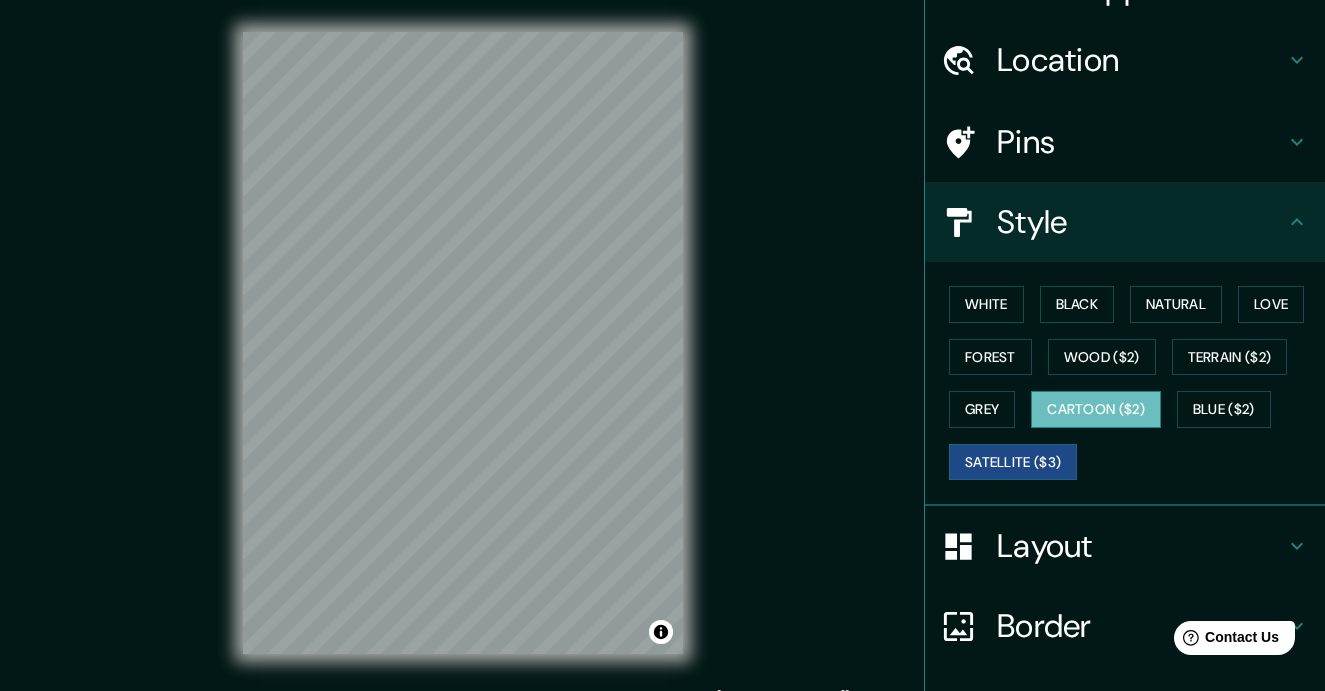 click on "Cartoon ($2)" at bounding box center (1096, 409) 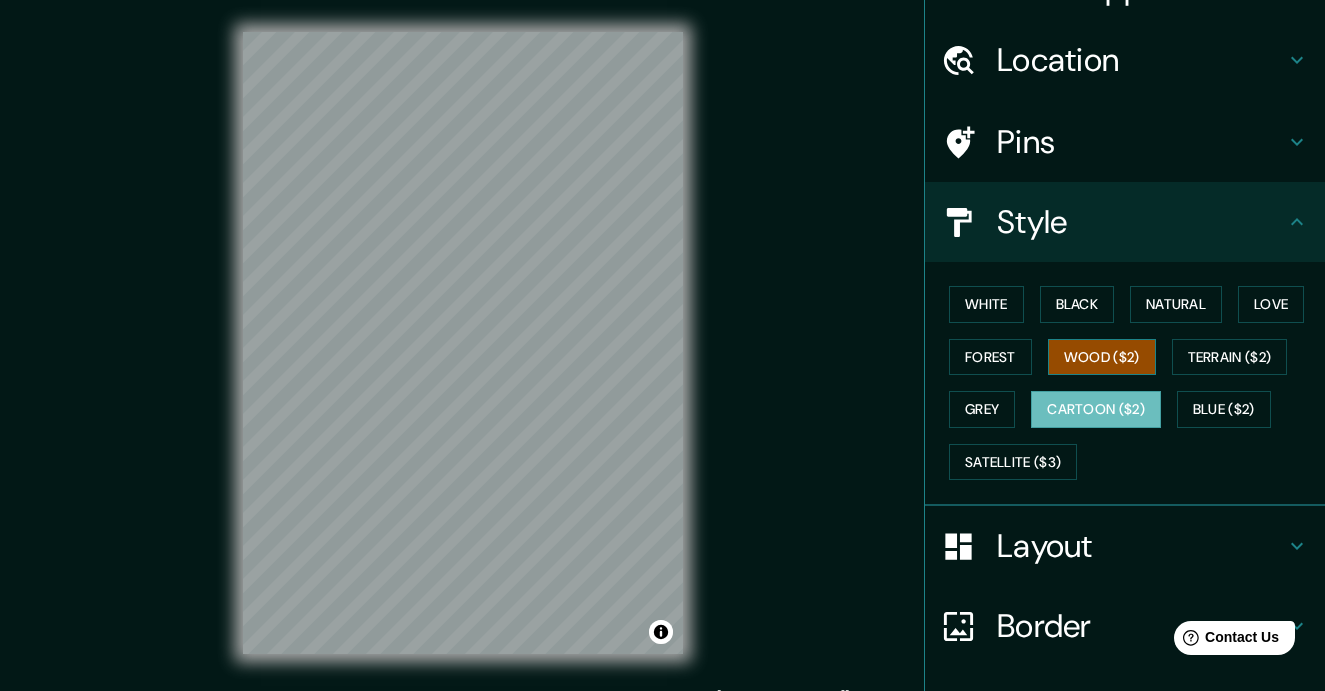 click on "Wood ($2)" at bounding box center [1102, 357] 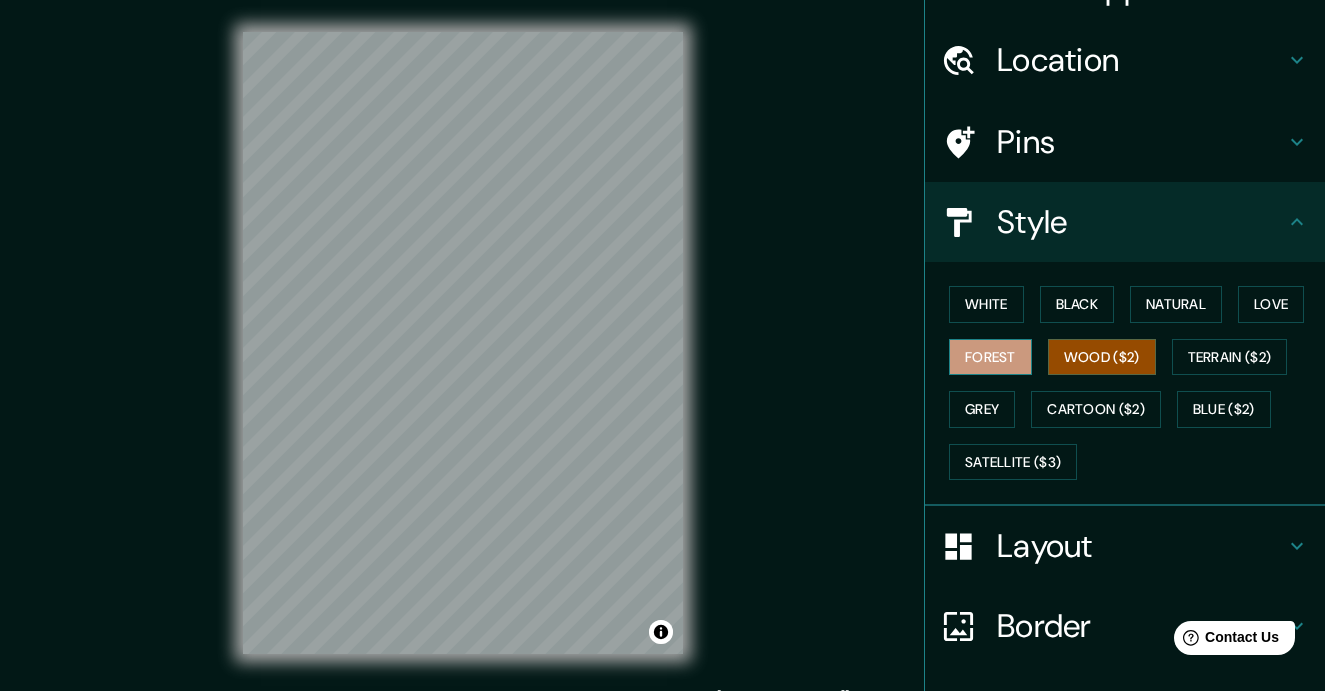 click on "Forest" at bounding box center [990, 357] 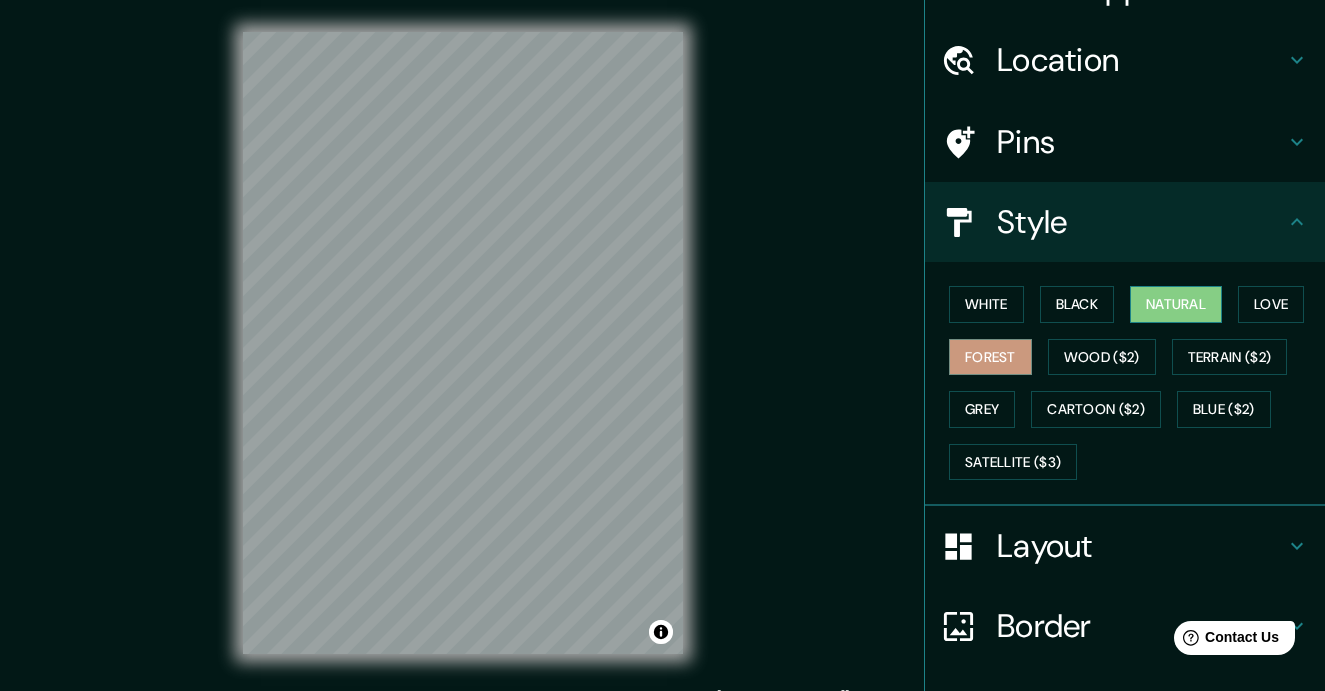 click on "Natural" at bounding box center [1176, 304] 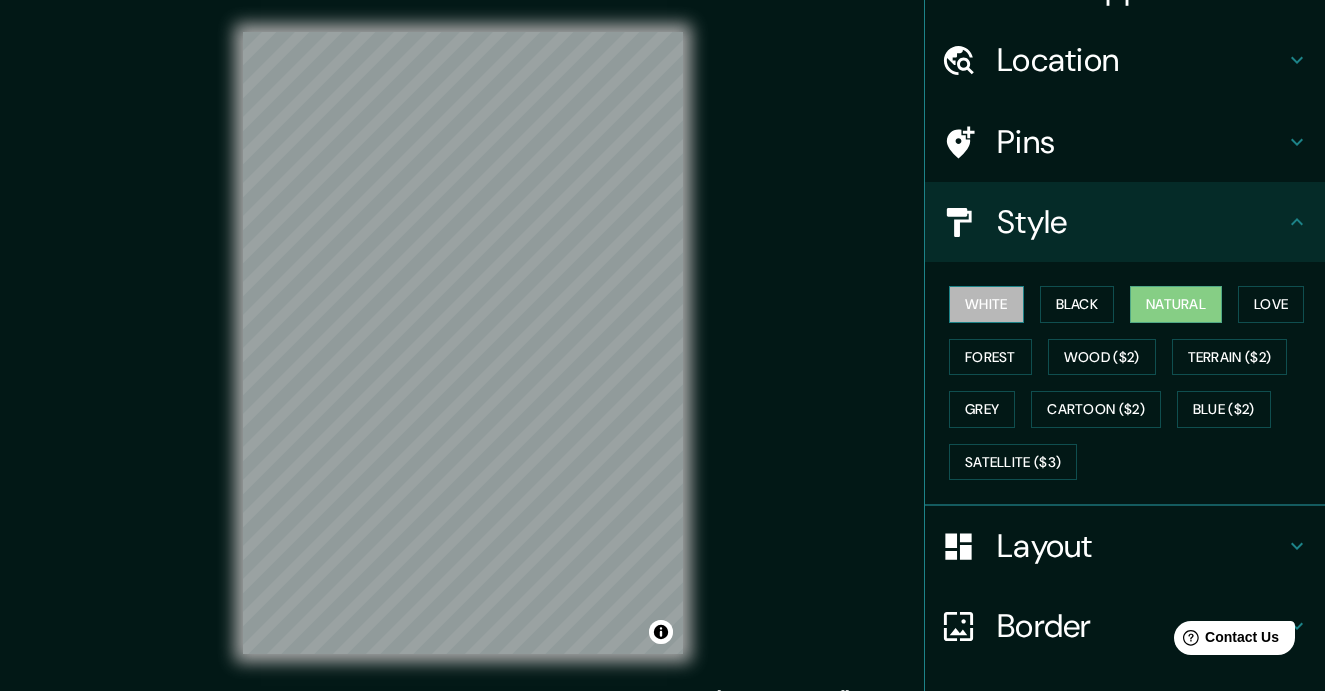 click on "White" at bounding box center (986, 304) 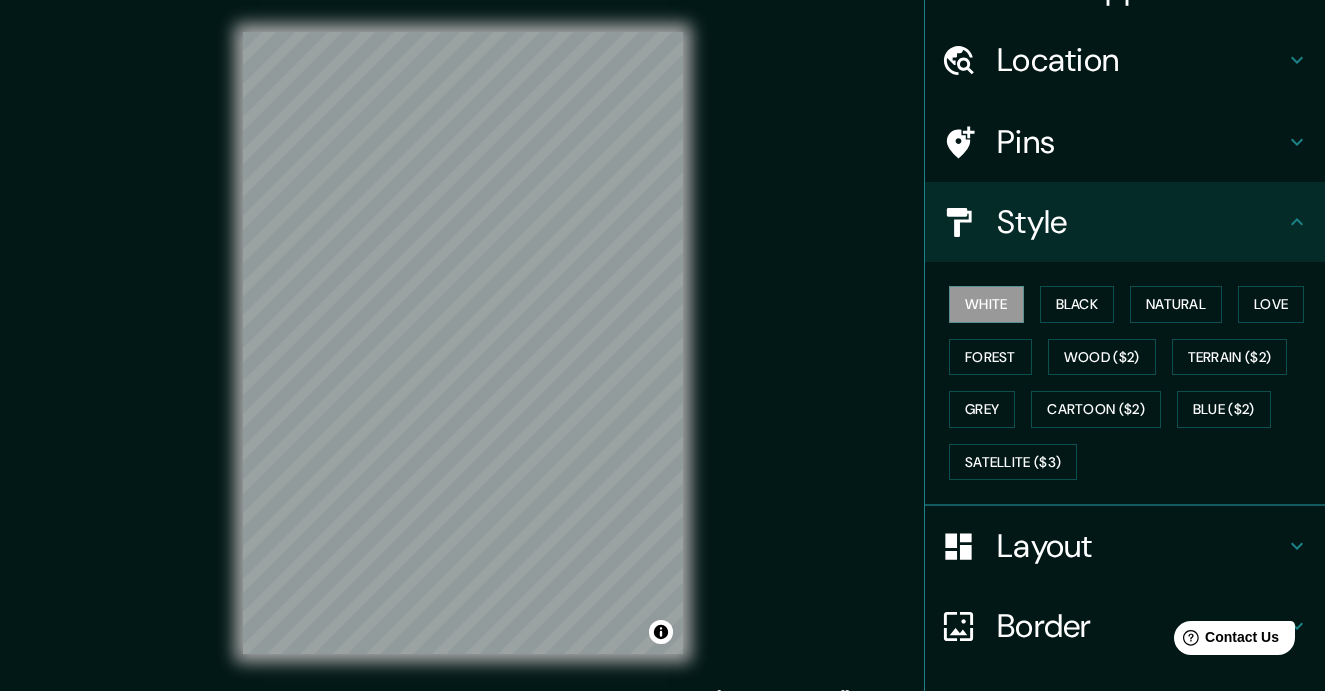 click on "White Black Natural Love Forest Wood ($2) Terrain ($2) Grey Cartoon ($2) Blue ($2) Satellite ($3)" at bounding box center [1133, 383] 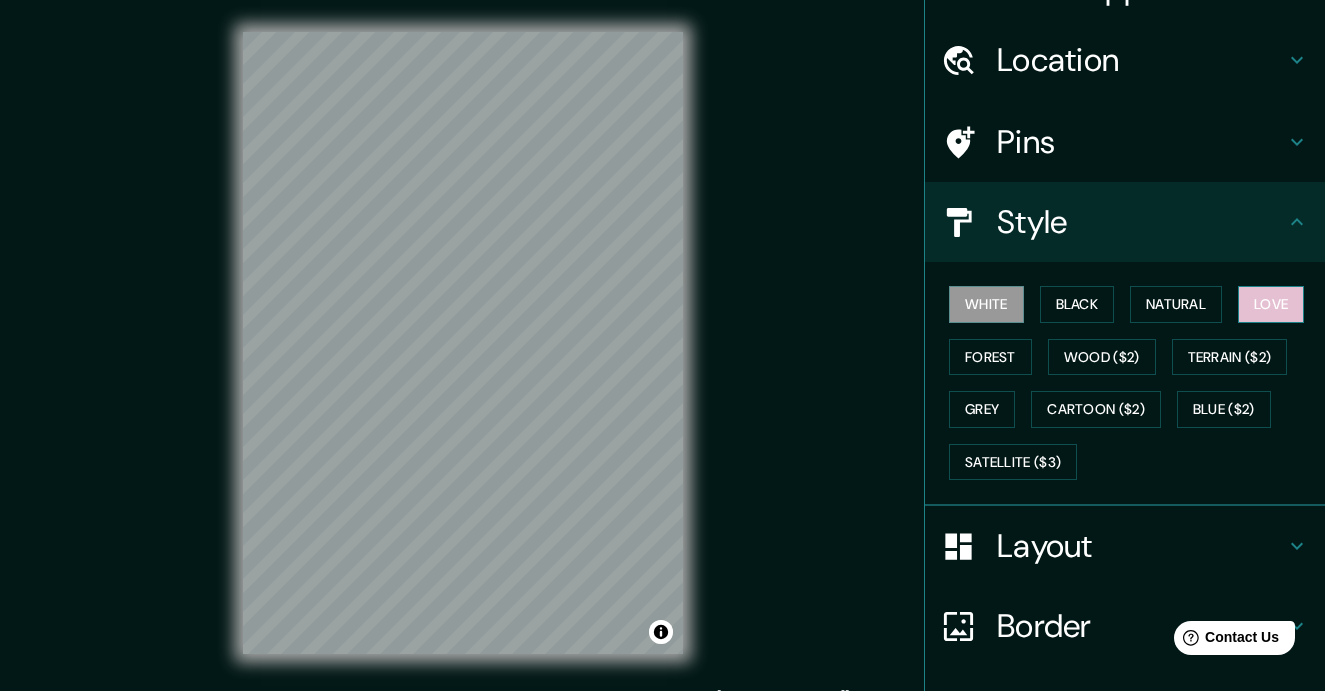 click on "Love" at bounding box center (1271, 304) 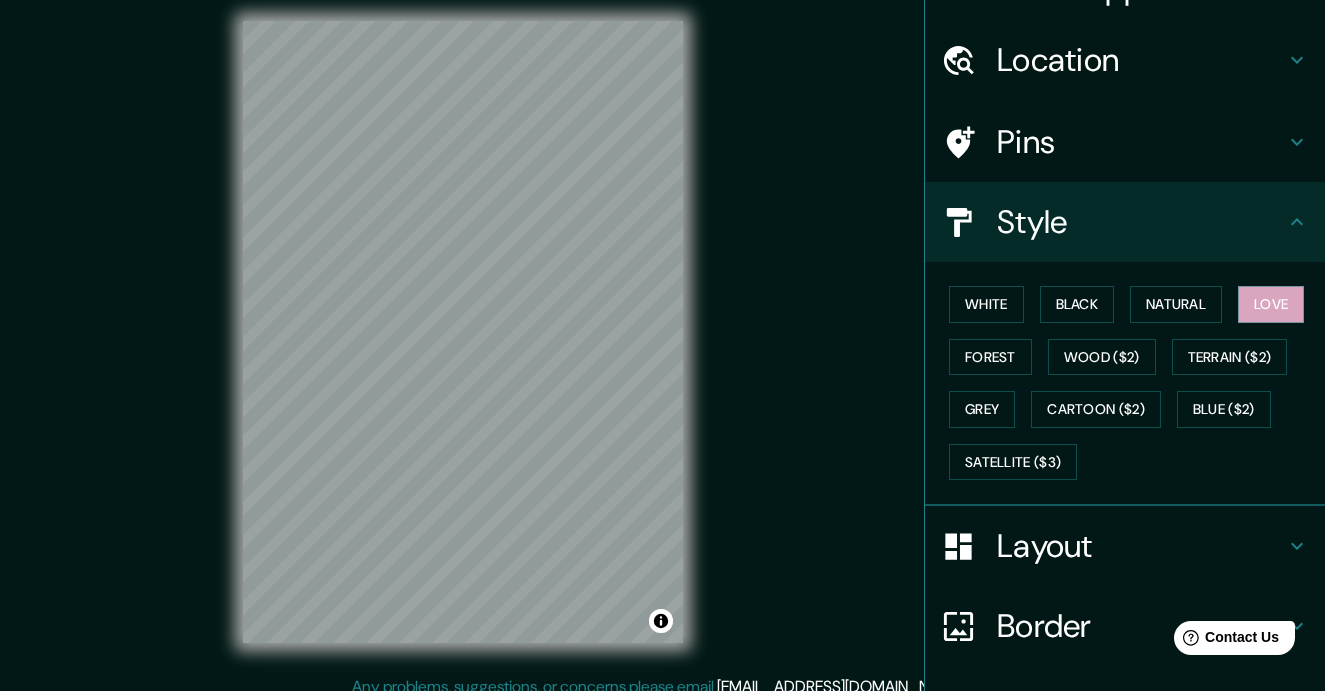 scroll, scrollTop: 27, scrollLeft: 0, axis: vertical 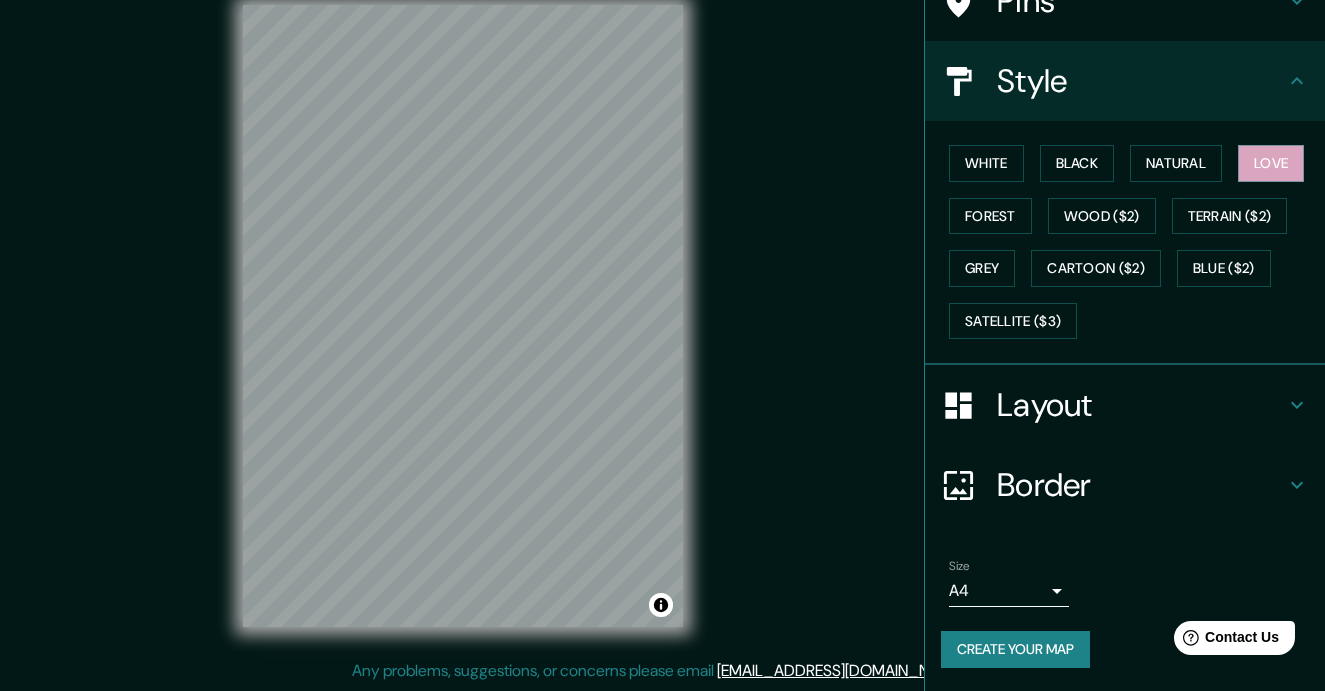 click on "Layout" at bounding box center (1125, 405) 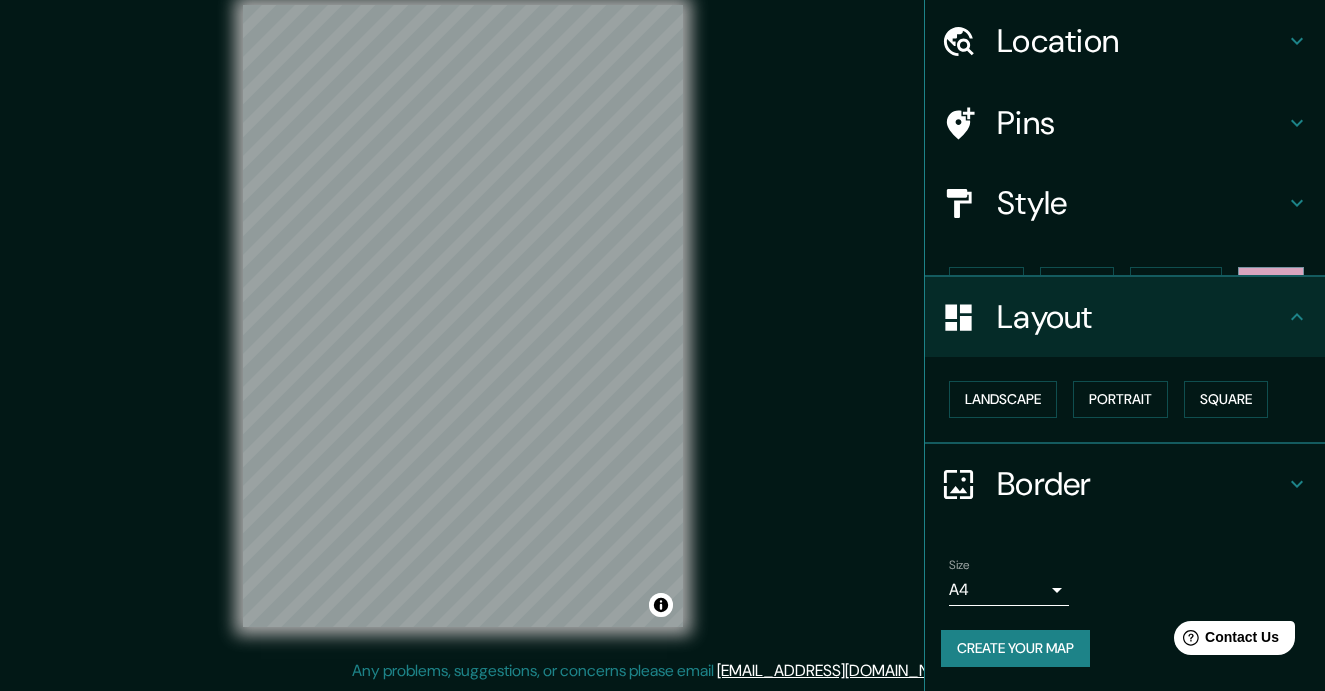 scroll, scrollTop: 28, scrollLeft: 0, axis: vertical 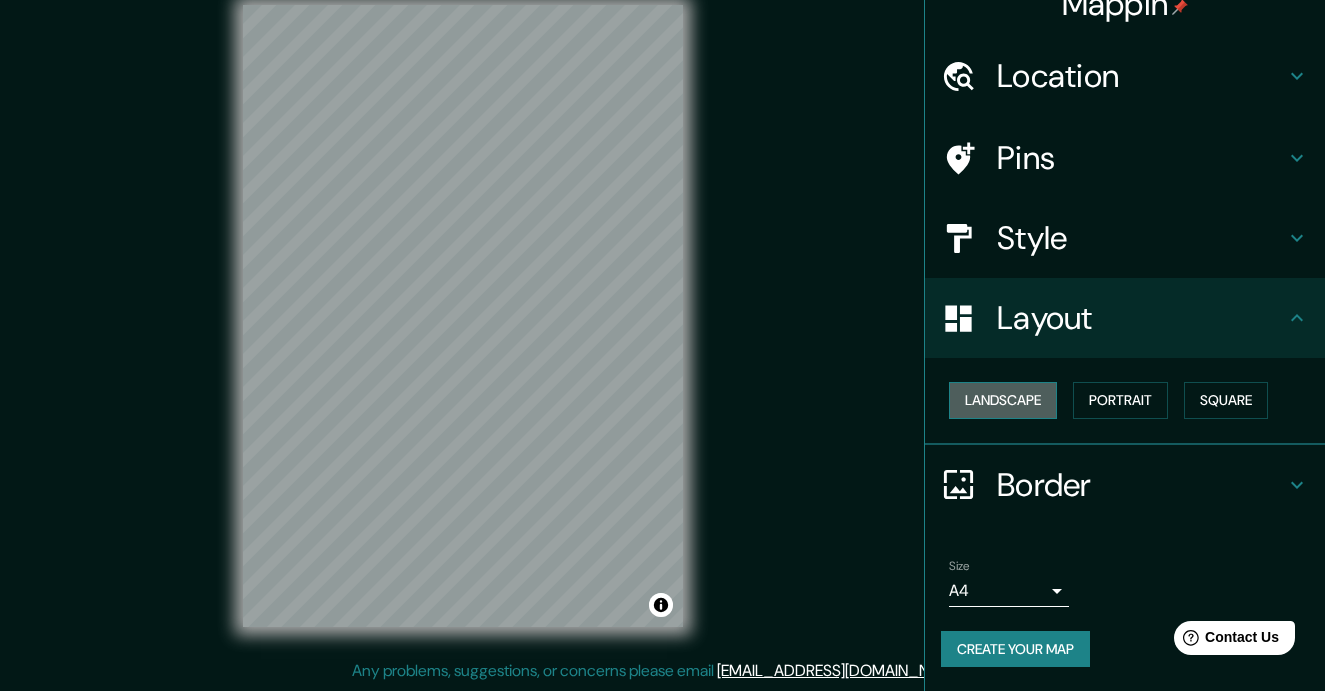click on "Landscape" at bounding box center (1003, 400) 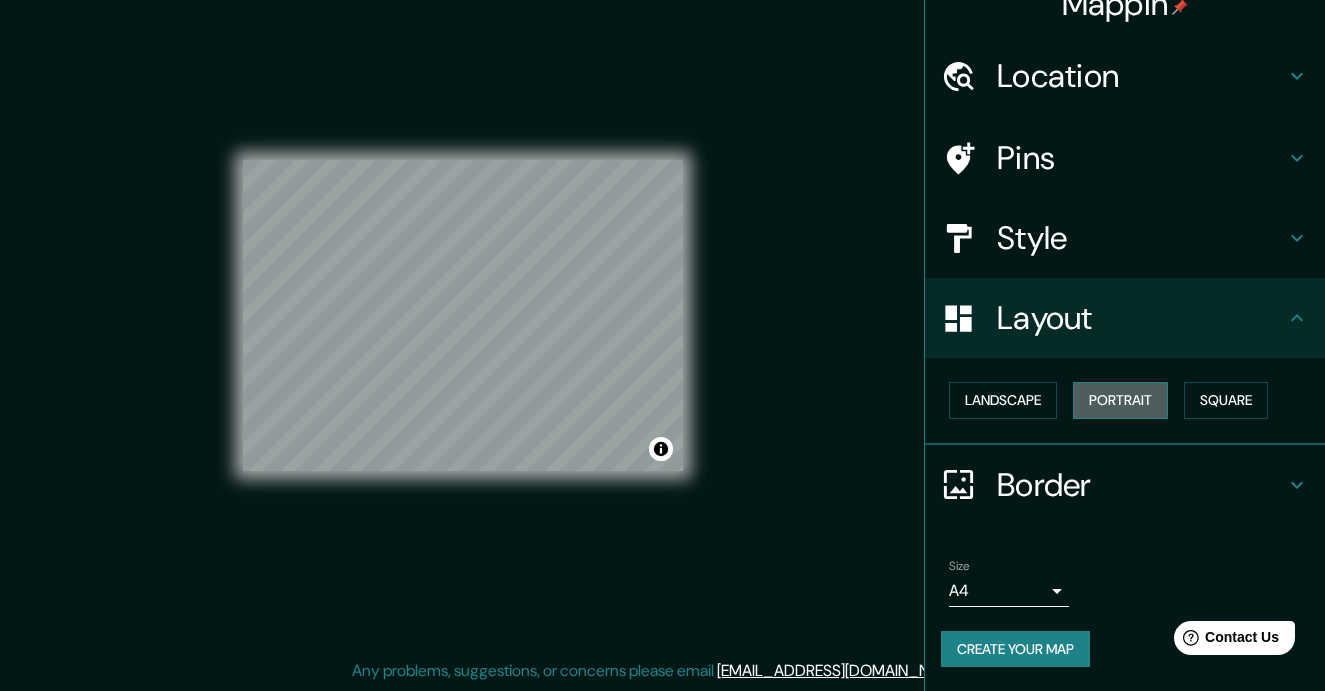 click on "Portrait" at bounding box center (1120, 400) 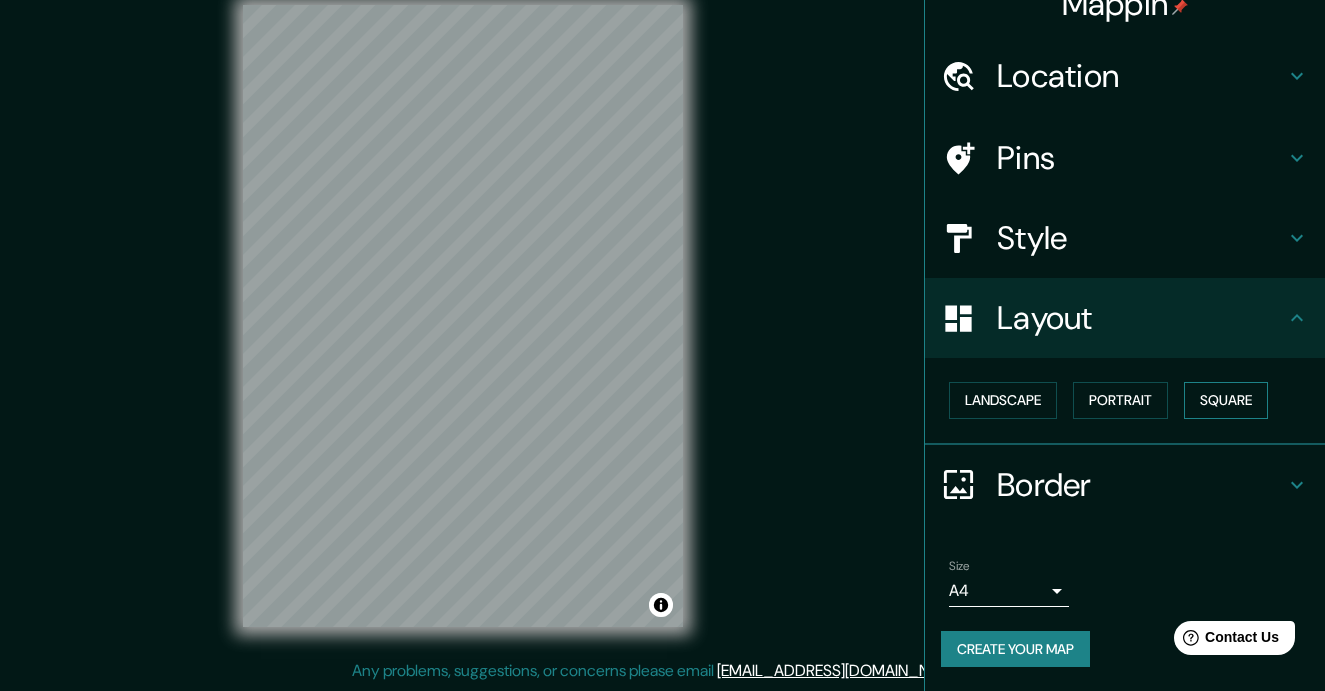 click on "Square" at bounding box center [1226, 400] 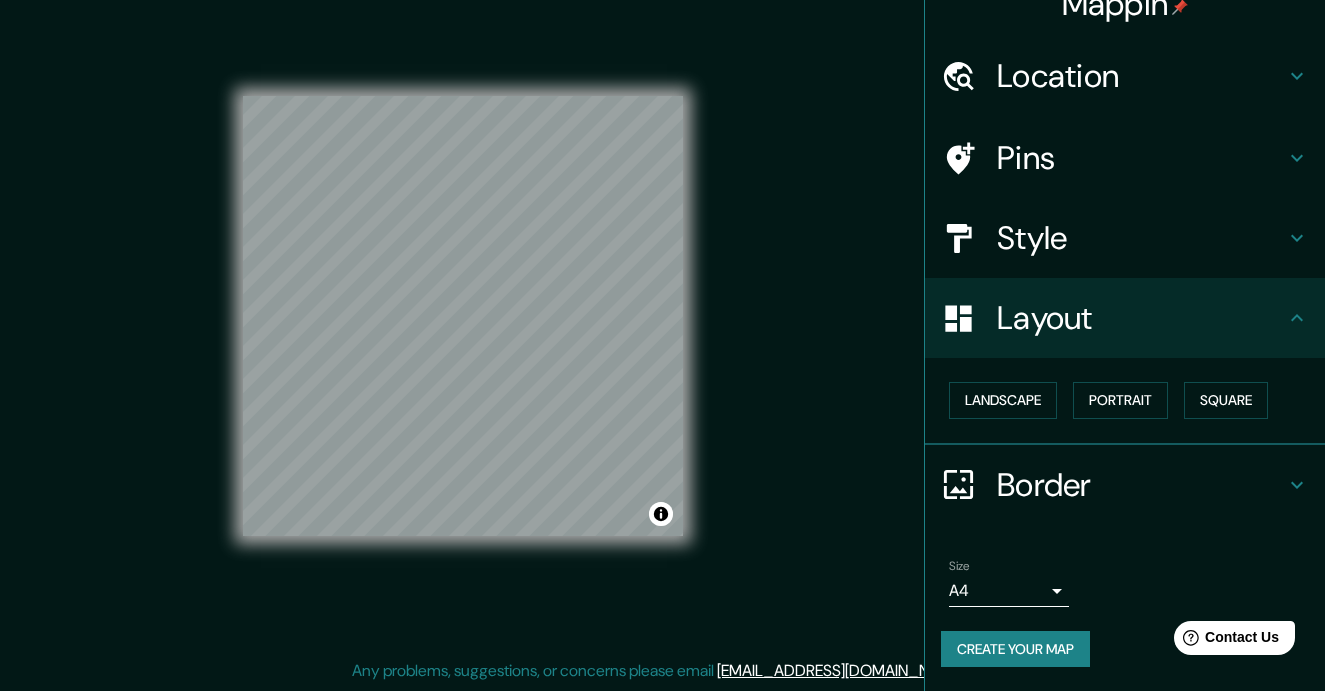 click on "Style" at bounding box center [1125, 238] 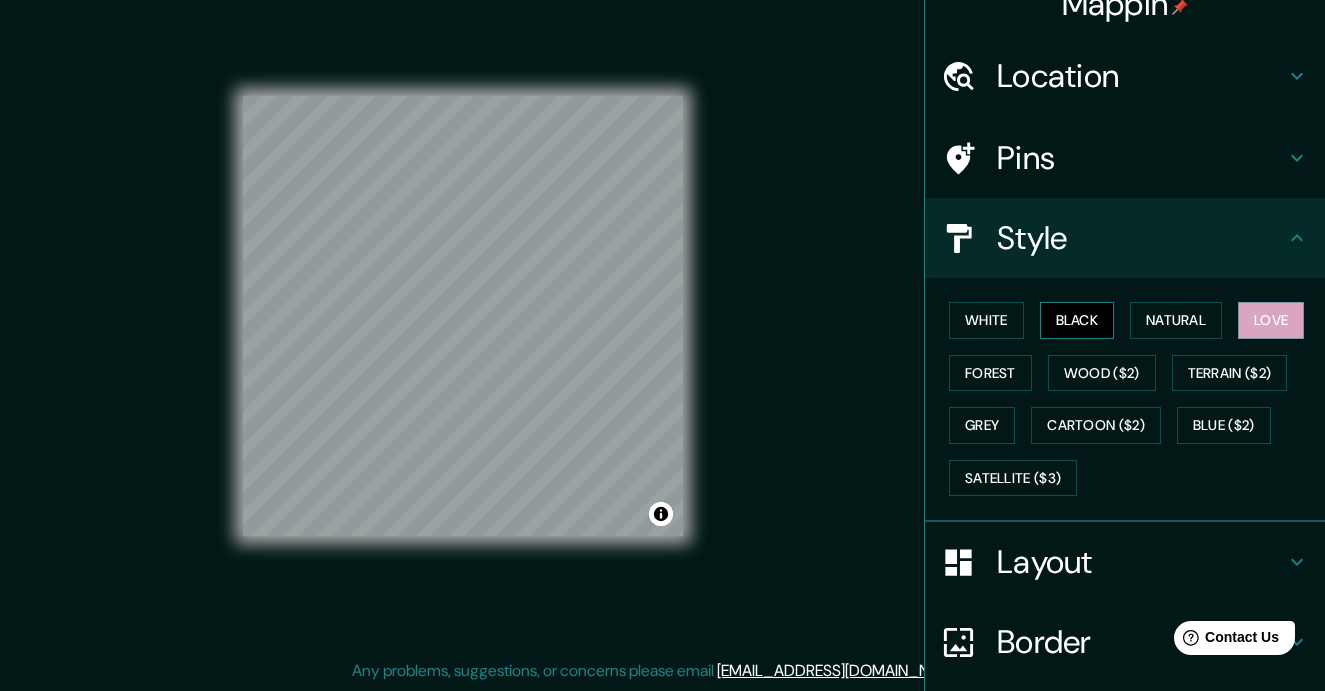 click on "Black" at bounding box center [1077, 320] 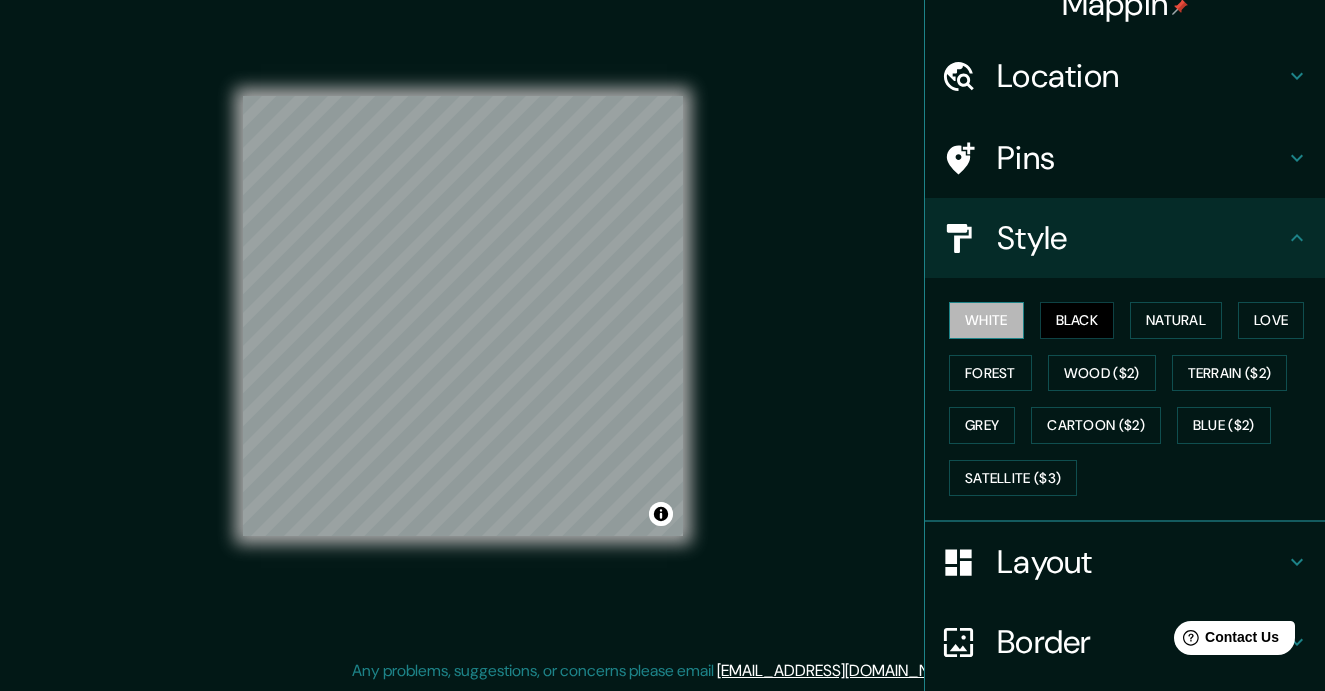 click on "White" at bounding box center (986, 320) 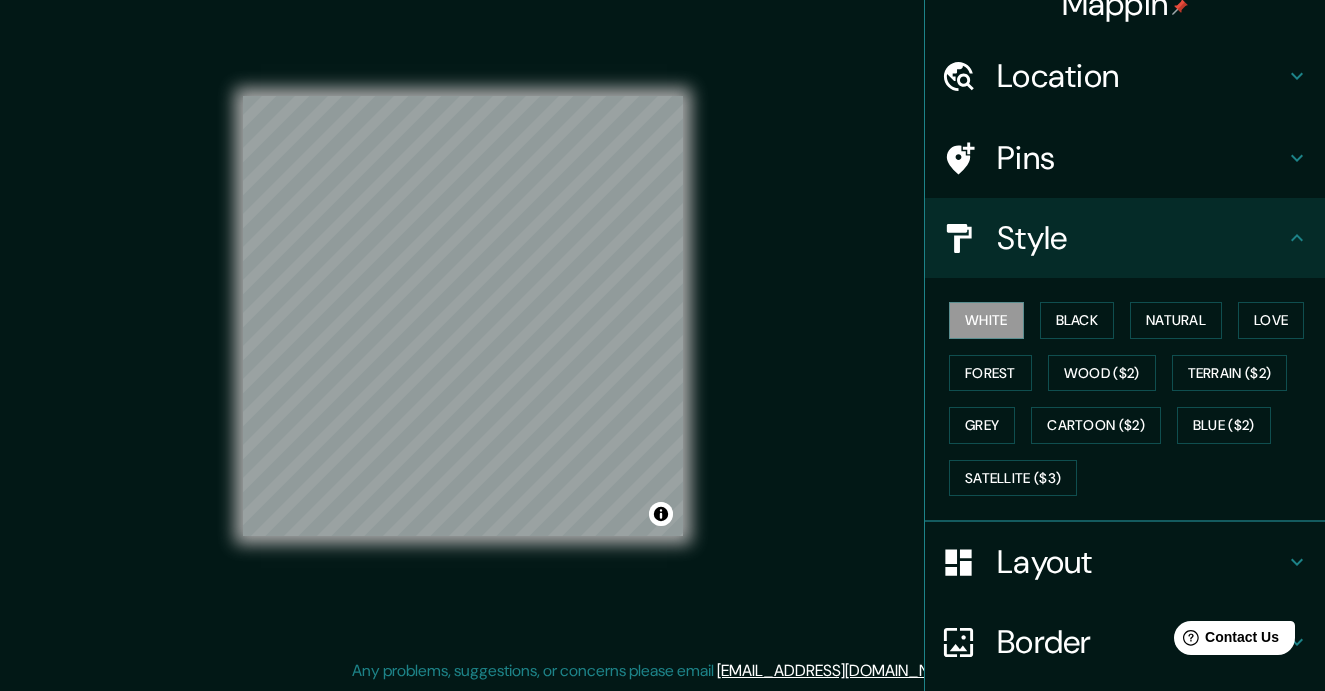 click on "Pins" at bounding box center [1125, 158] 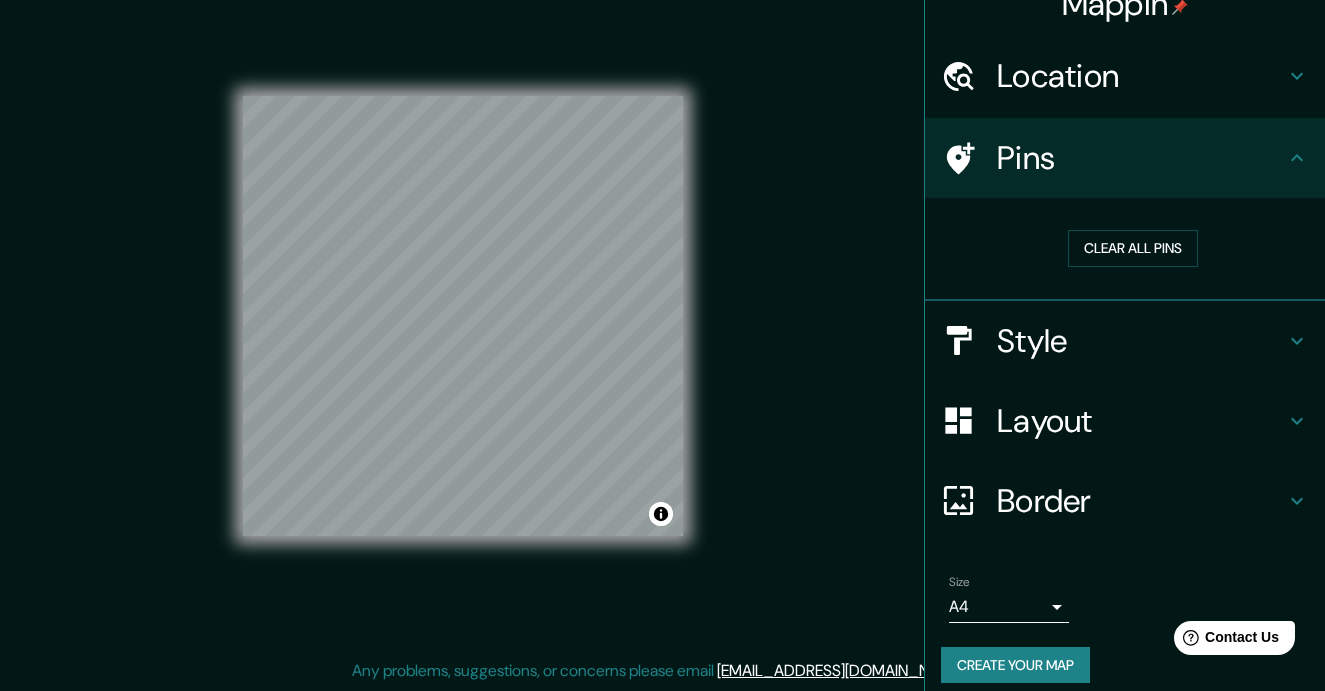 click on "Location" at bounding box center (1141, 76) 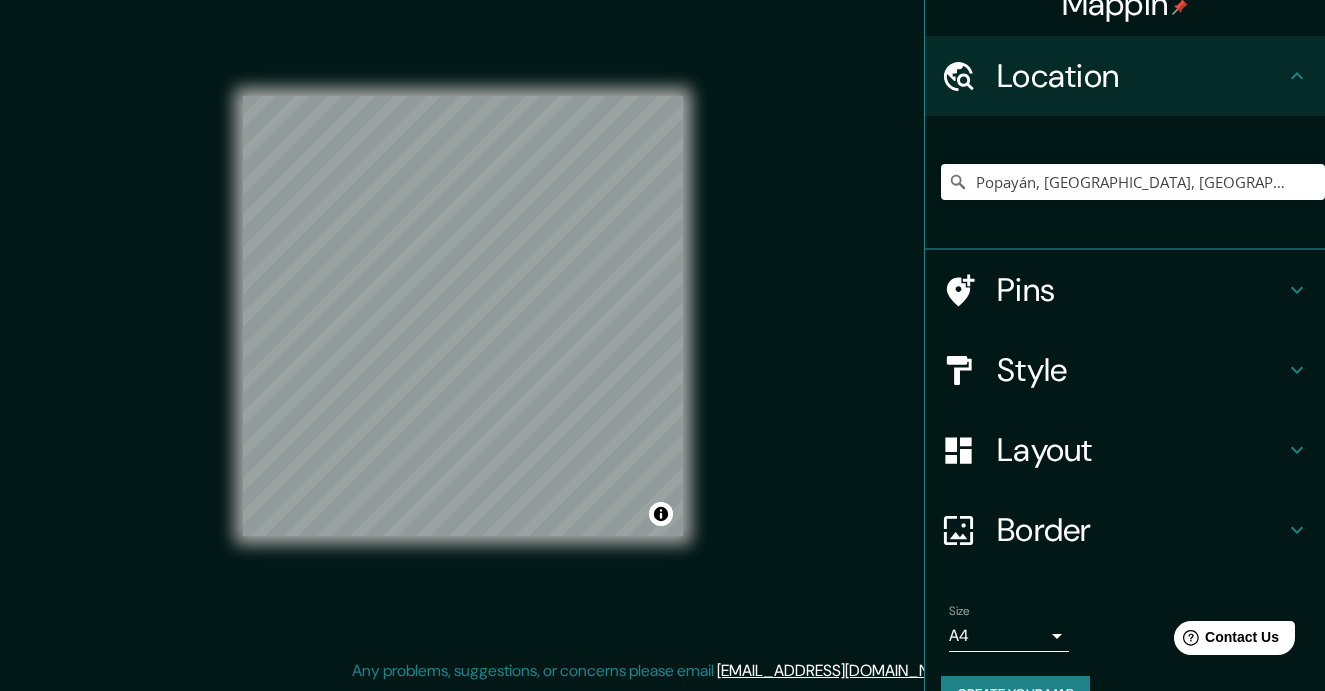 click on "Border" at bounding box center [1141, 530] 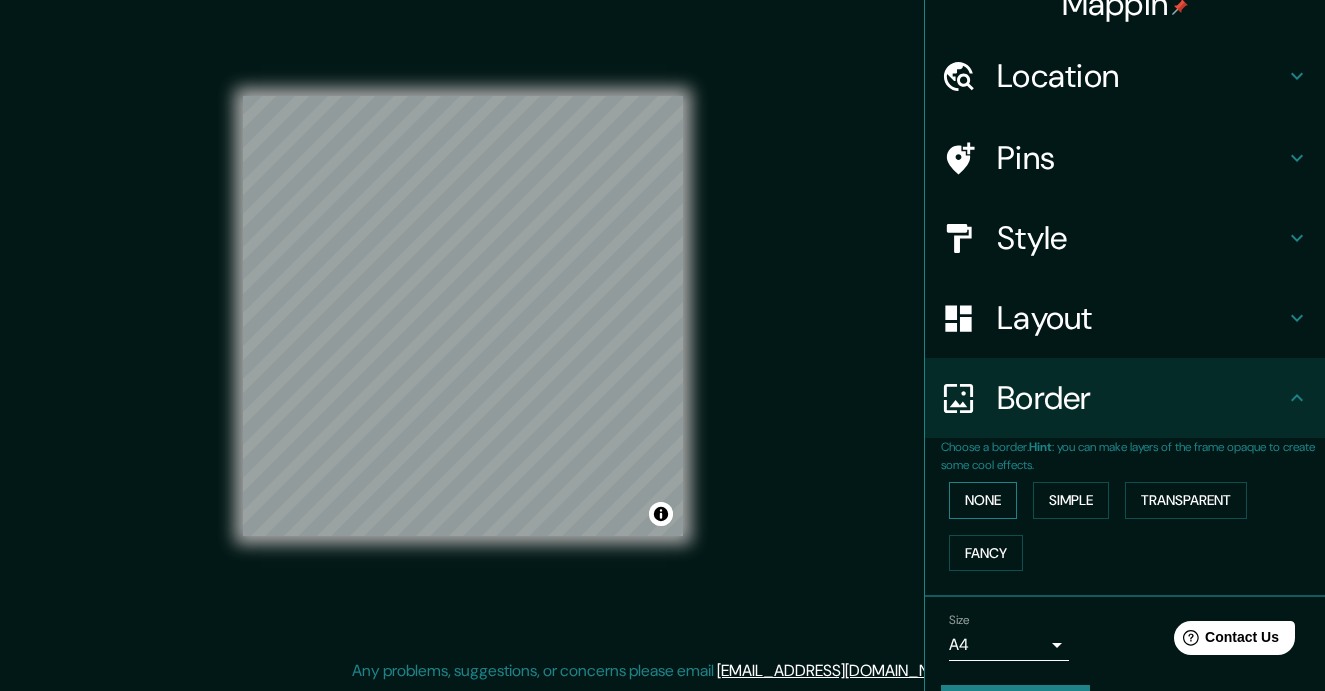 click on "None" at bounding box center (983, 500) 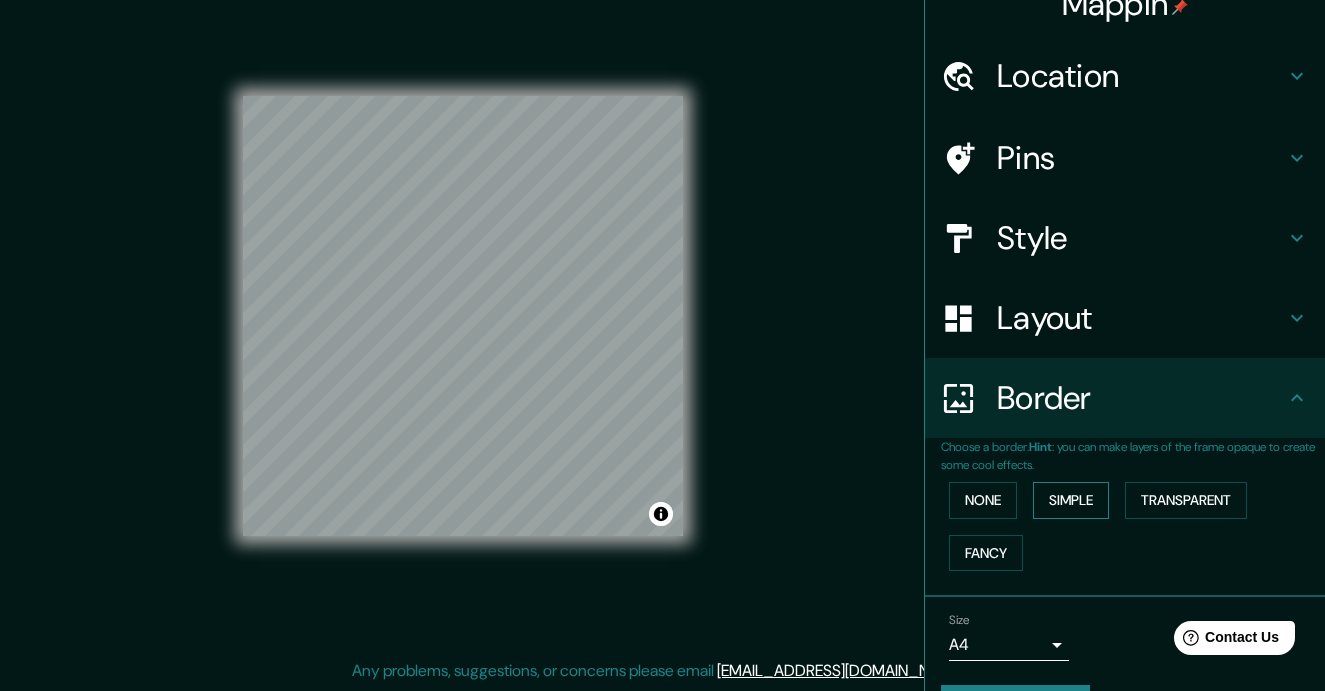 click on "Simple" at bounding box center [1071, 500] 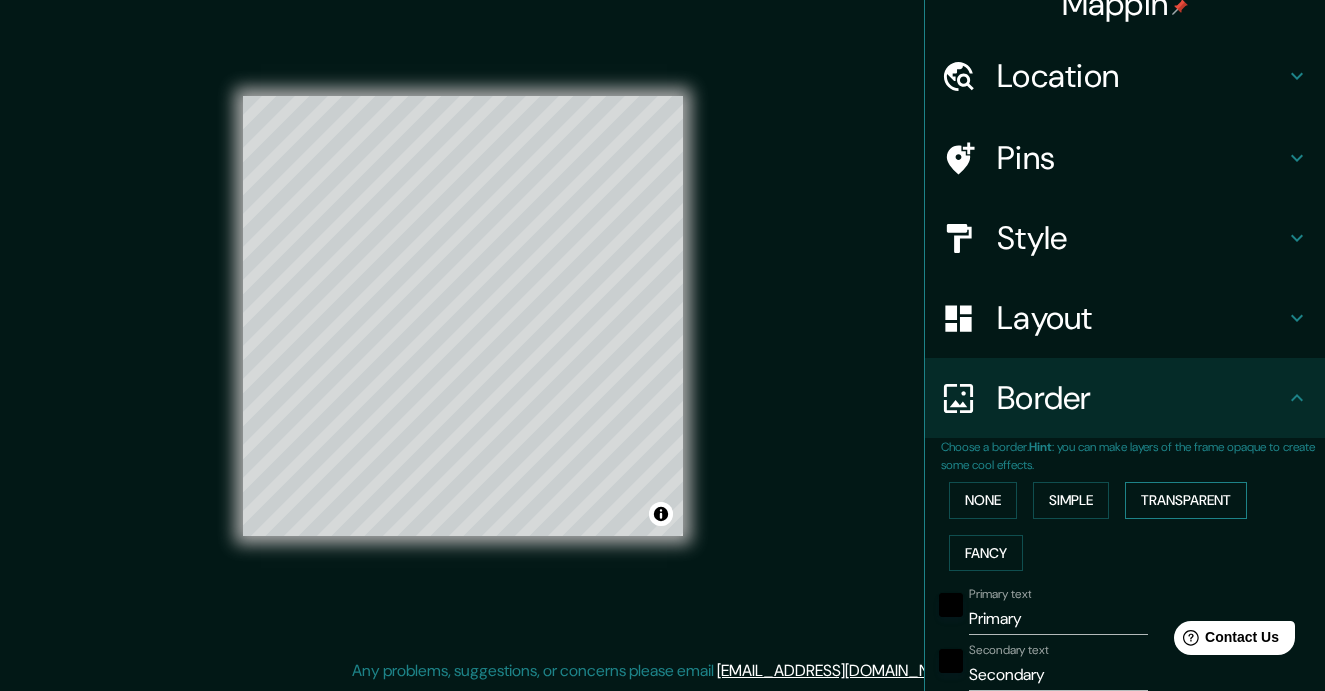 click on "Transparent" at bounding box center [1186, 500] 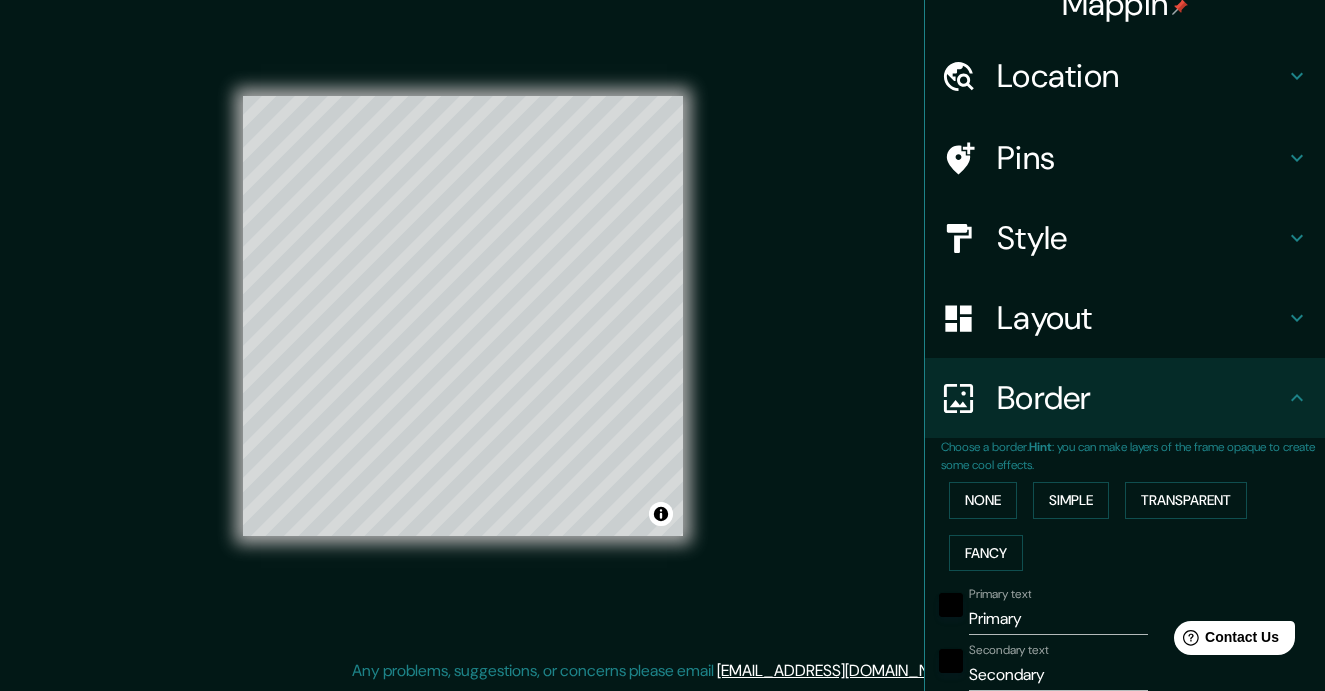 click on "None Simple Transparent Fancy" at bounding box center (1133, 526) 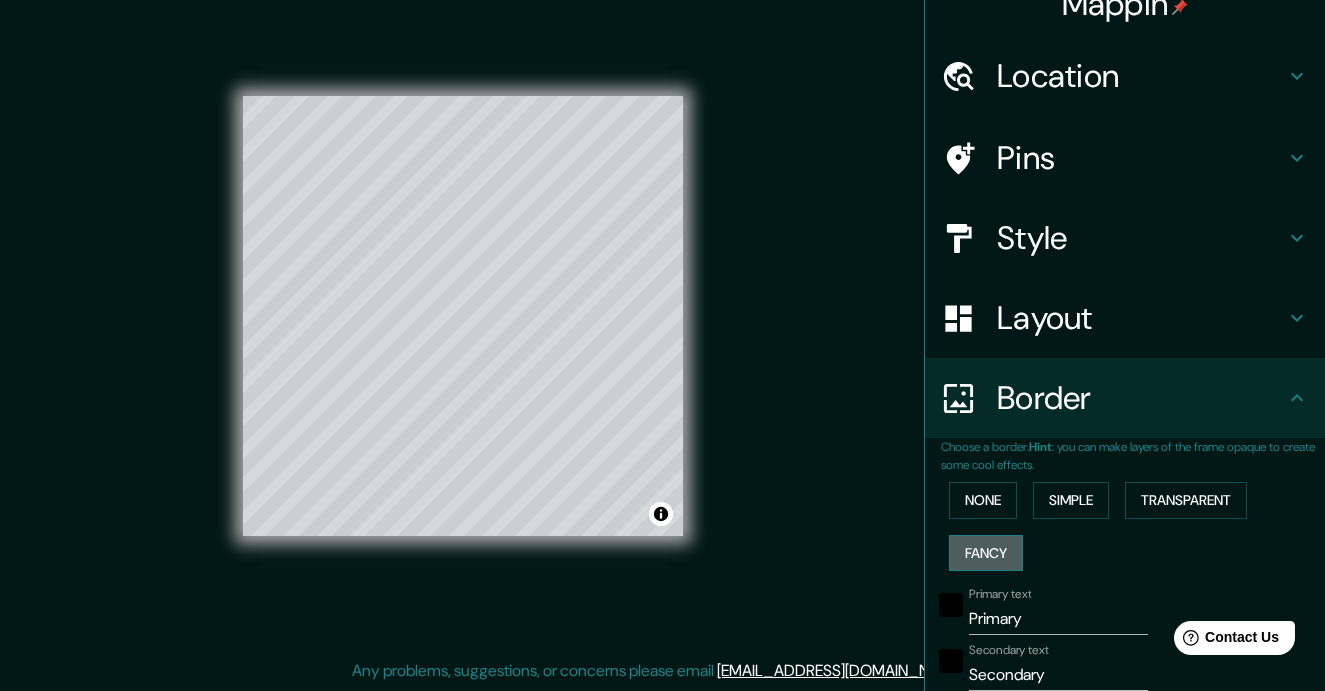 click on "Fancy" at bounding box center (986, 553) 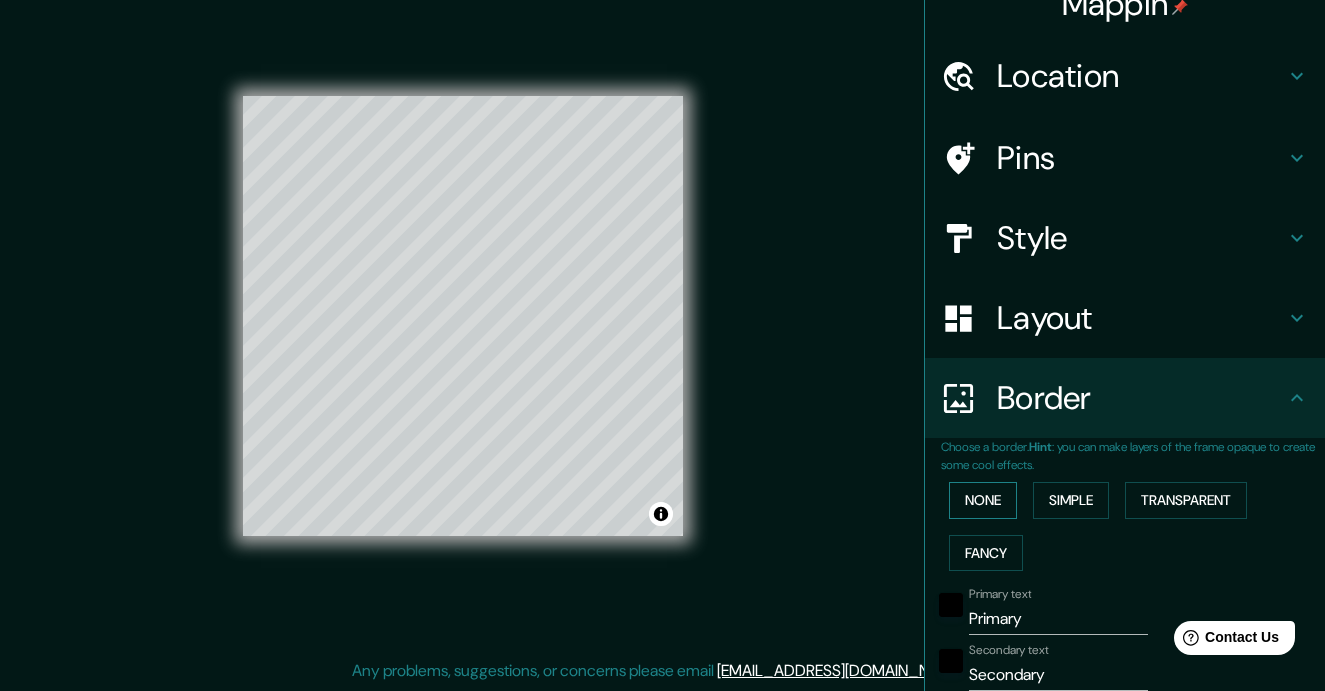 click on "None" at bounding box center [983, 500] 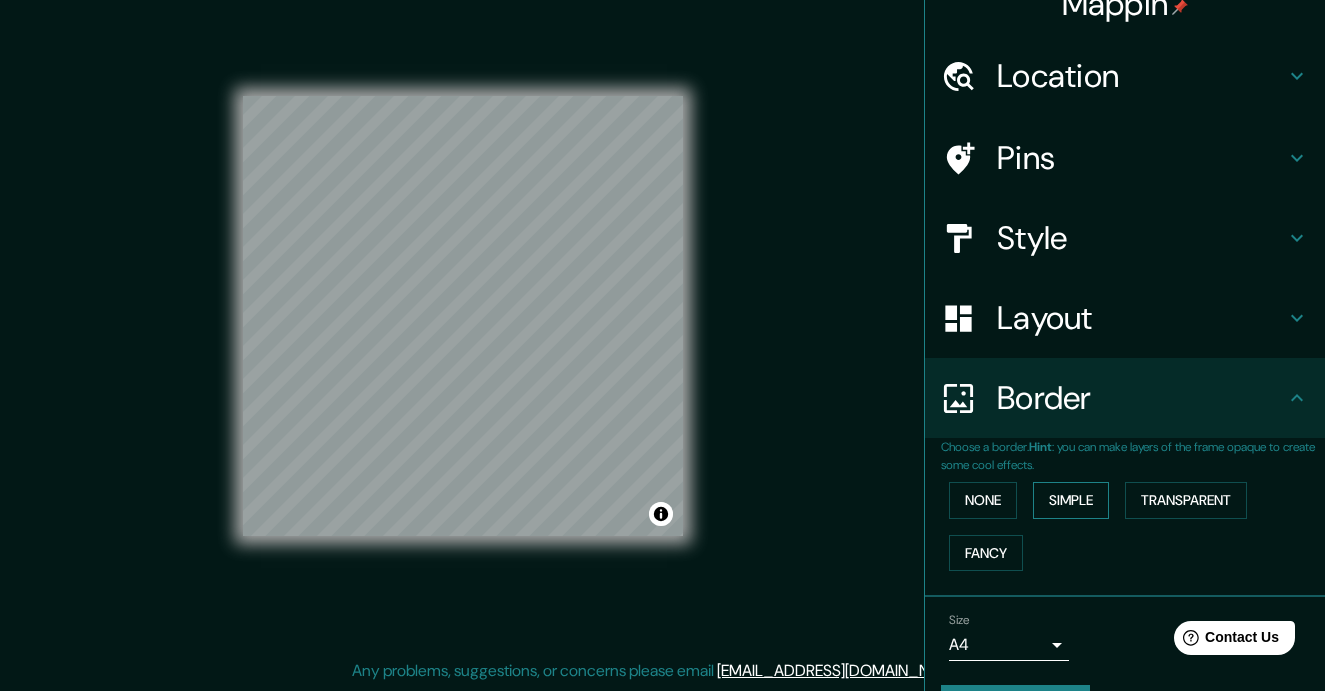 click on "Simple" at bounding box center [1071, 500] 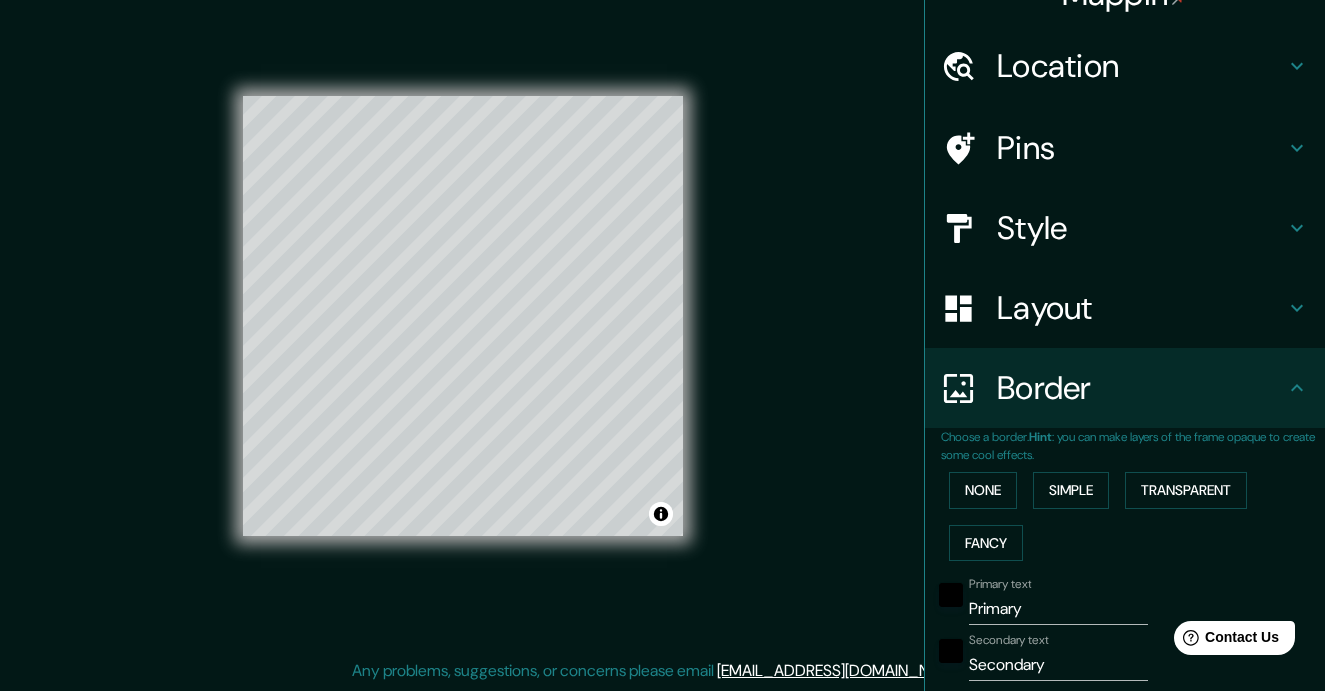 scroll, scrollTop: 0, scrollLeft: 0, axis: both 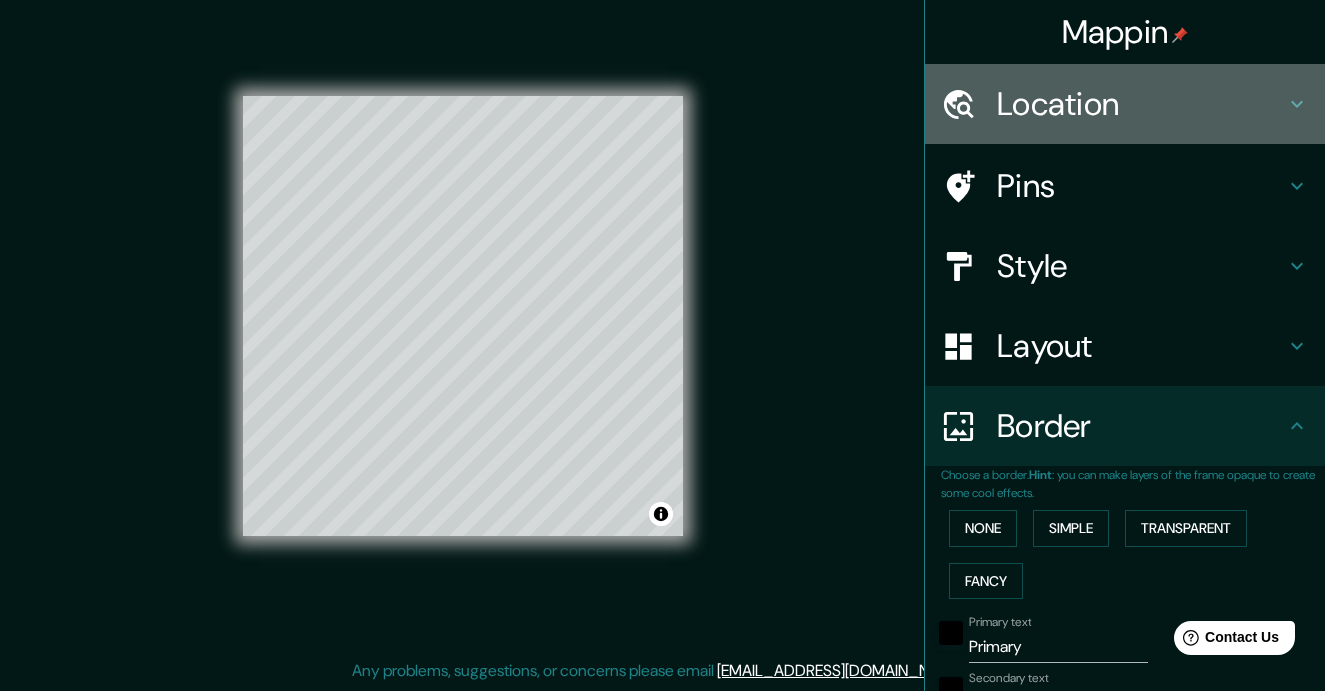 click on "Location" at bounding box center [1125, 104] 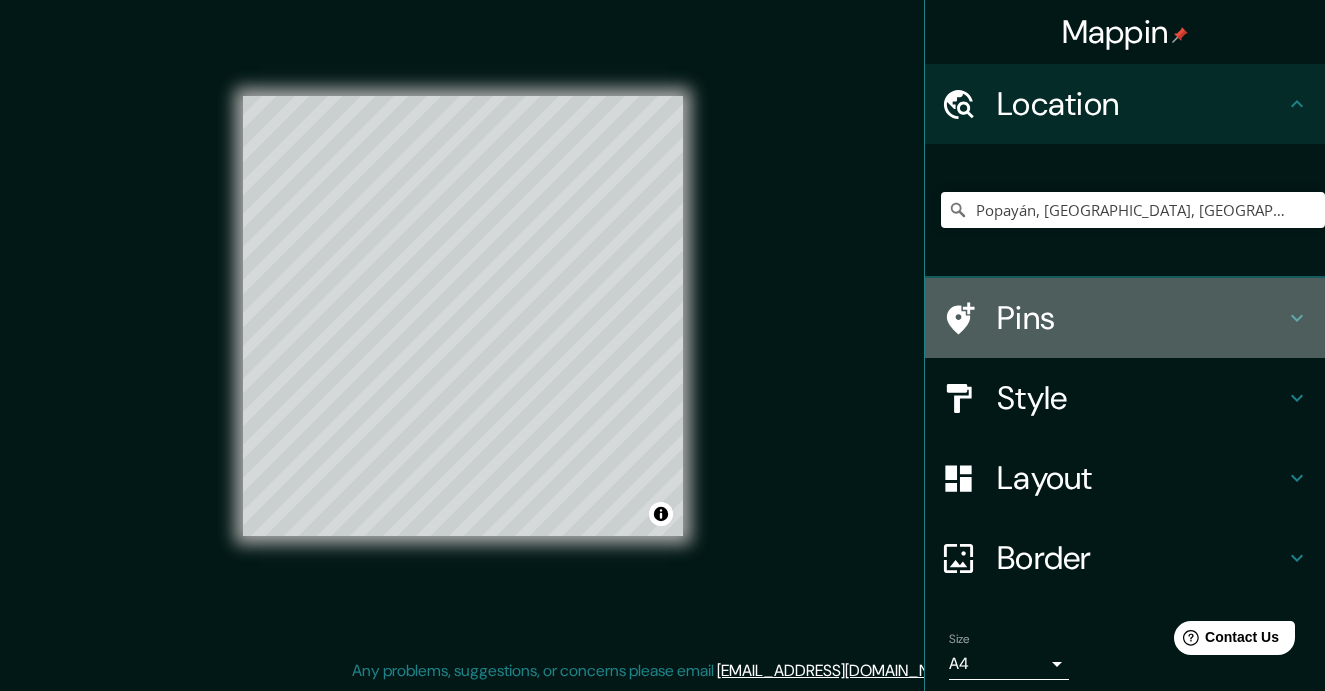 click on "Pins" at bounding box center (1125, 318) 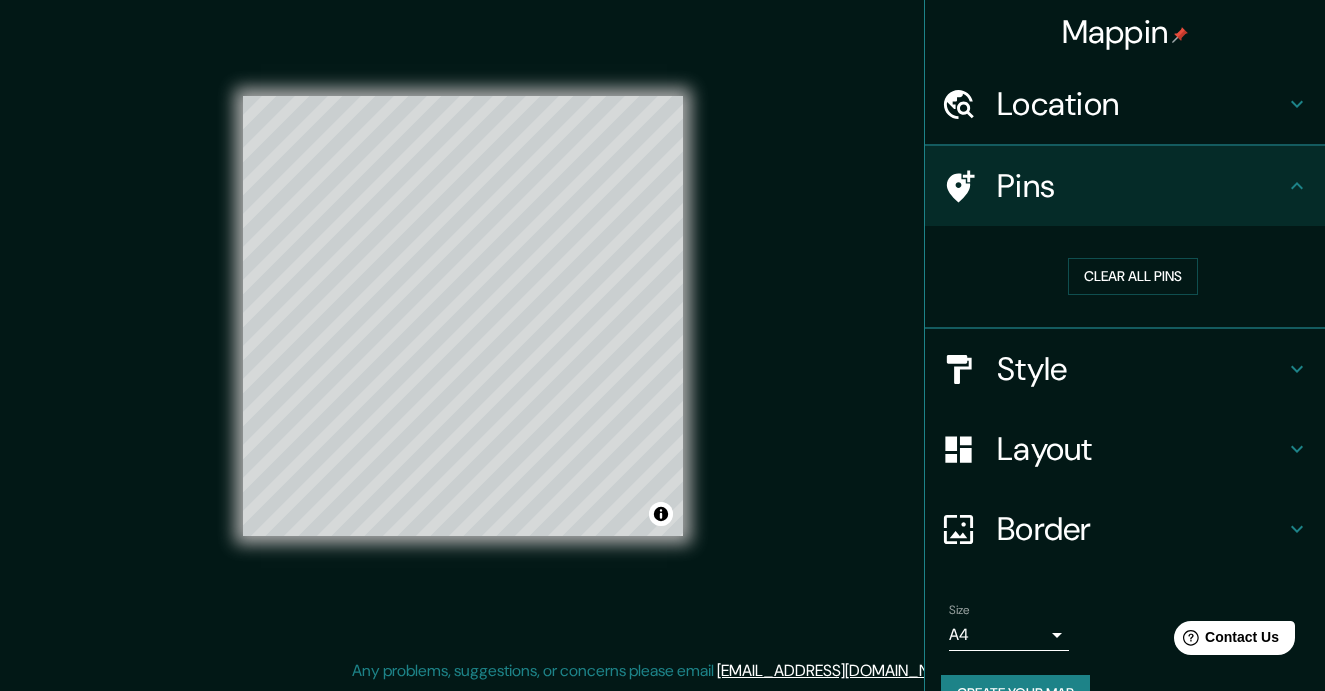 click on "Layout" at bounding box center (1125, 449) 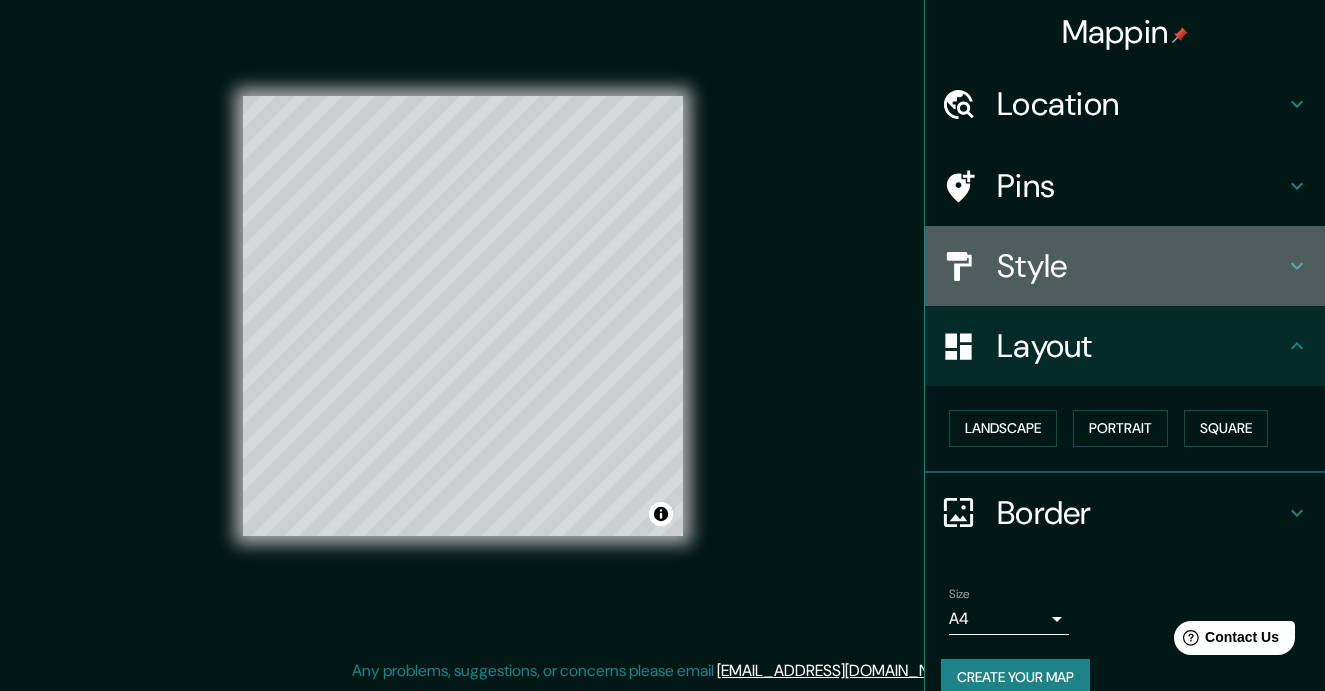 click on "Style" at bounding box center (1125, 266) 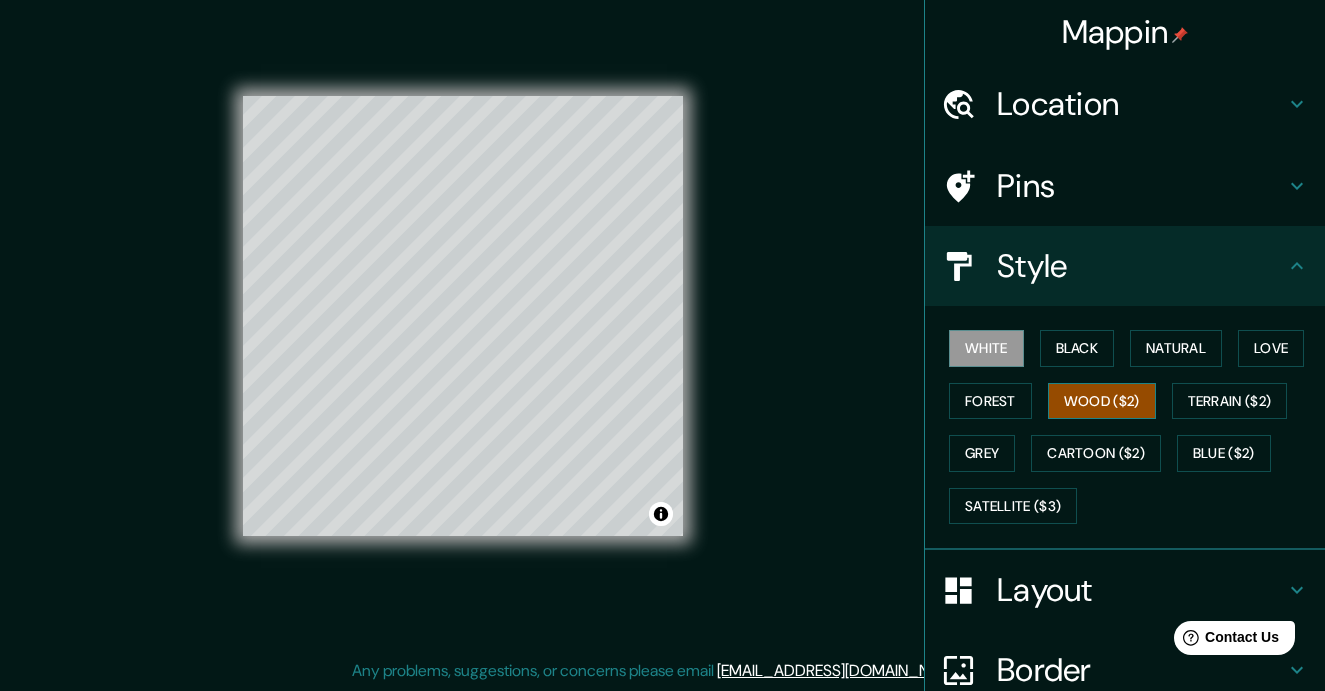 click on "Wood ($2)" at bounding box center [1102, 401] 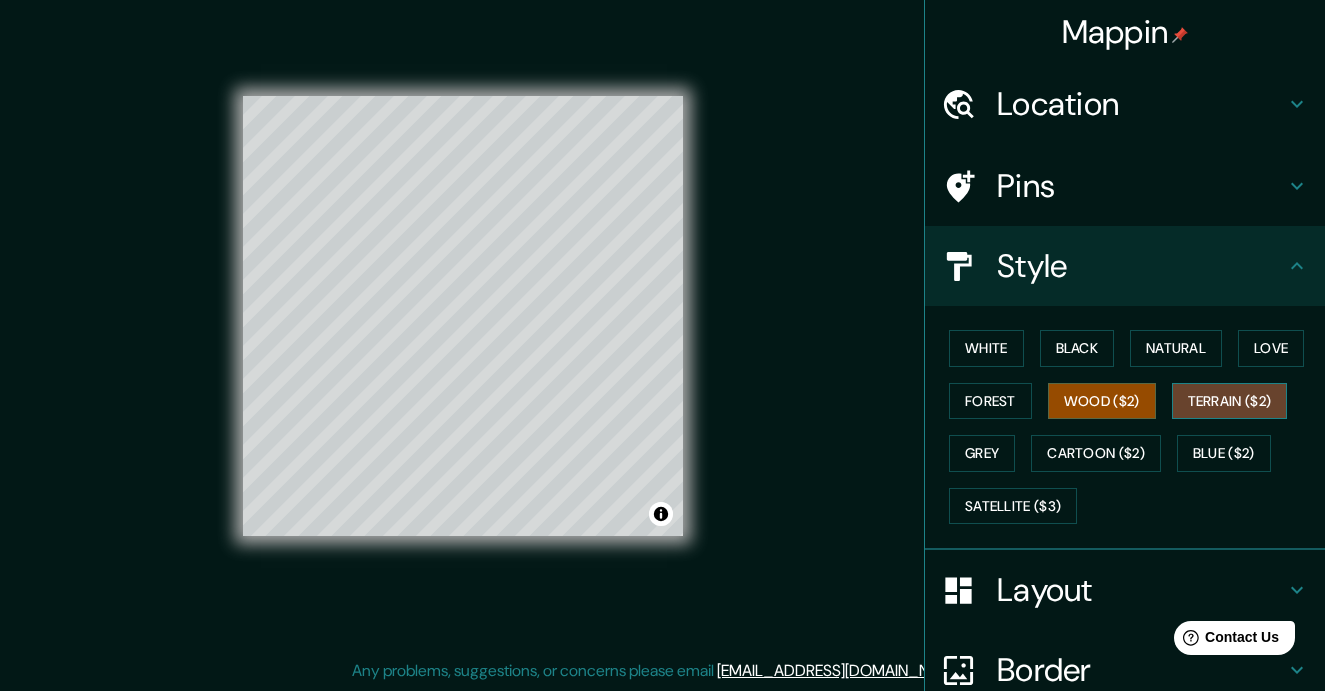 click on "Terrain ($2)" at bounding box center (1230, 401) 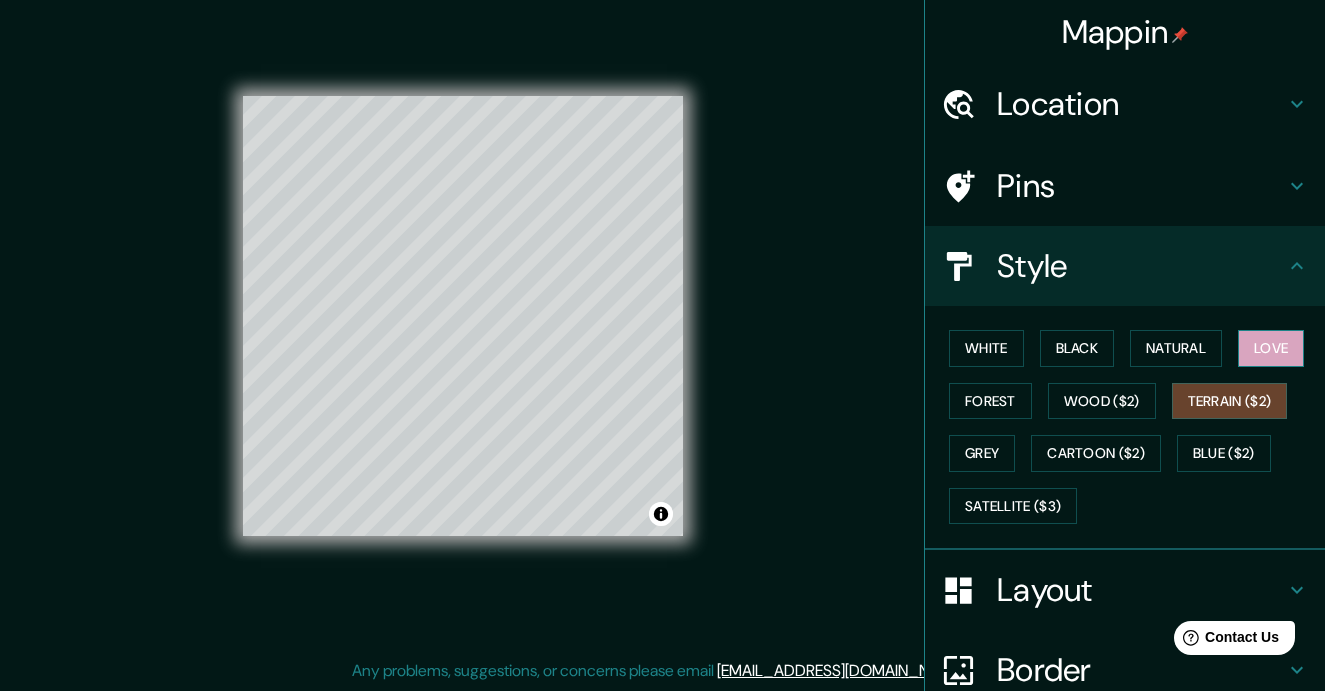 click on "Love" at bounding box center [1271, 348] 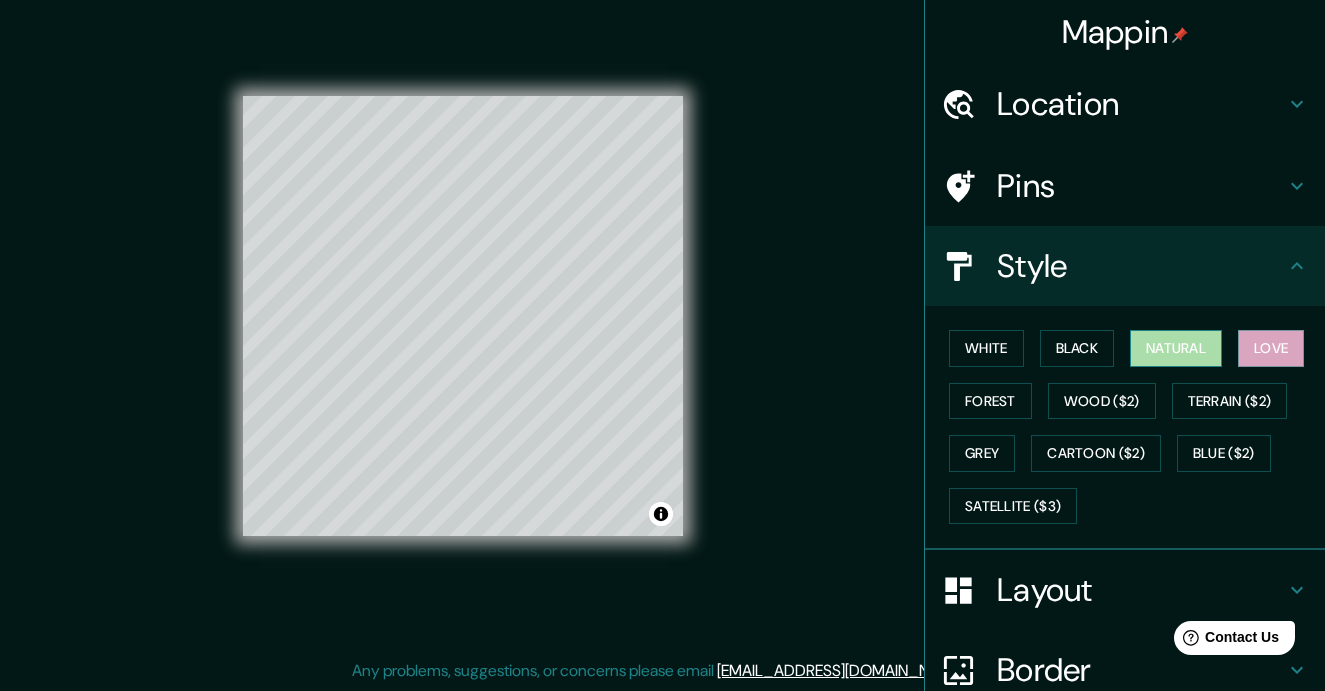 click on "Natural" at bounding box center (1176, 348) 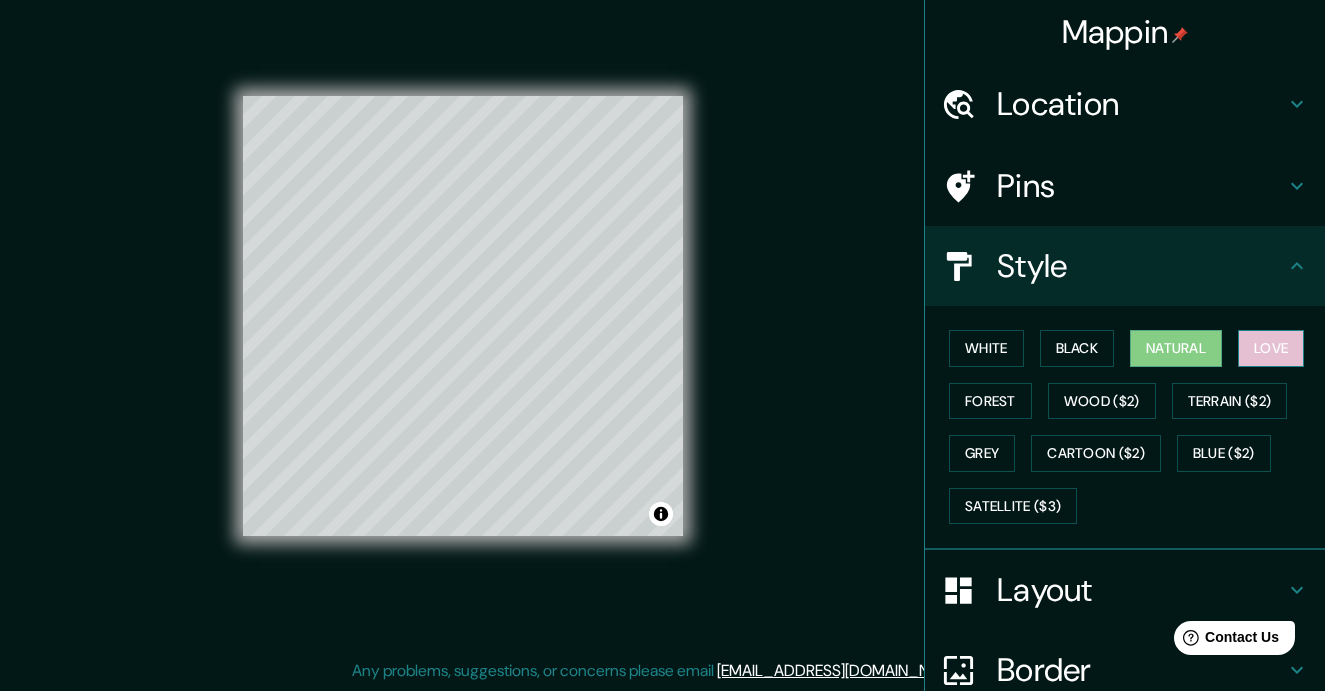 click on "Love" at bounding box center [1271, 348] 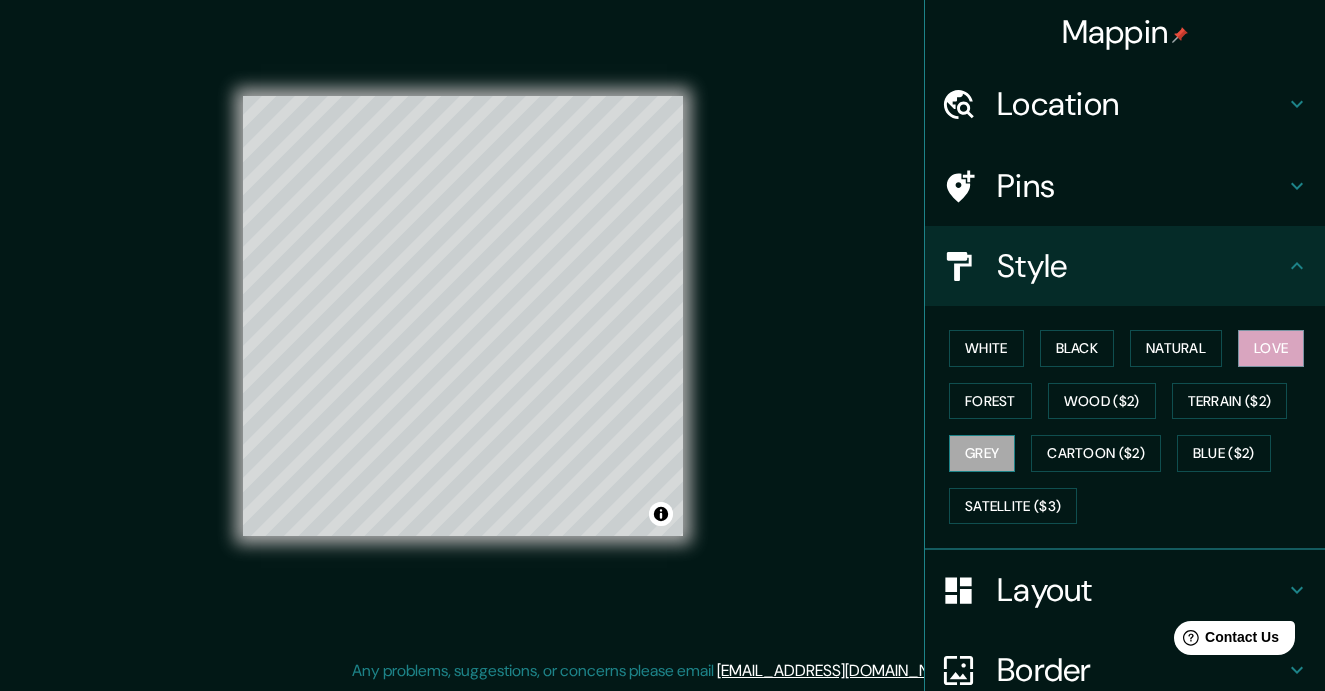 click on "Grey" at bounding box center [982, 453] 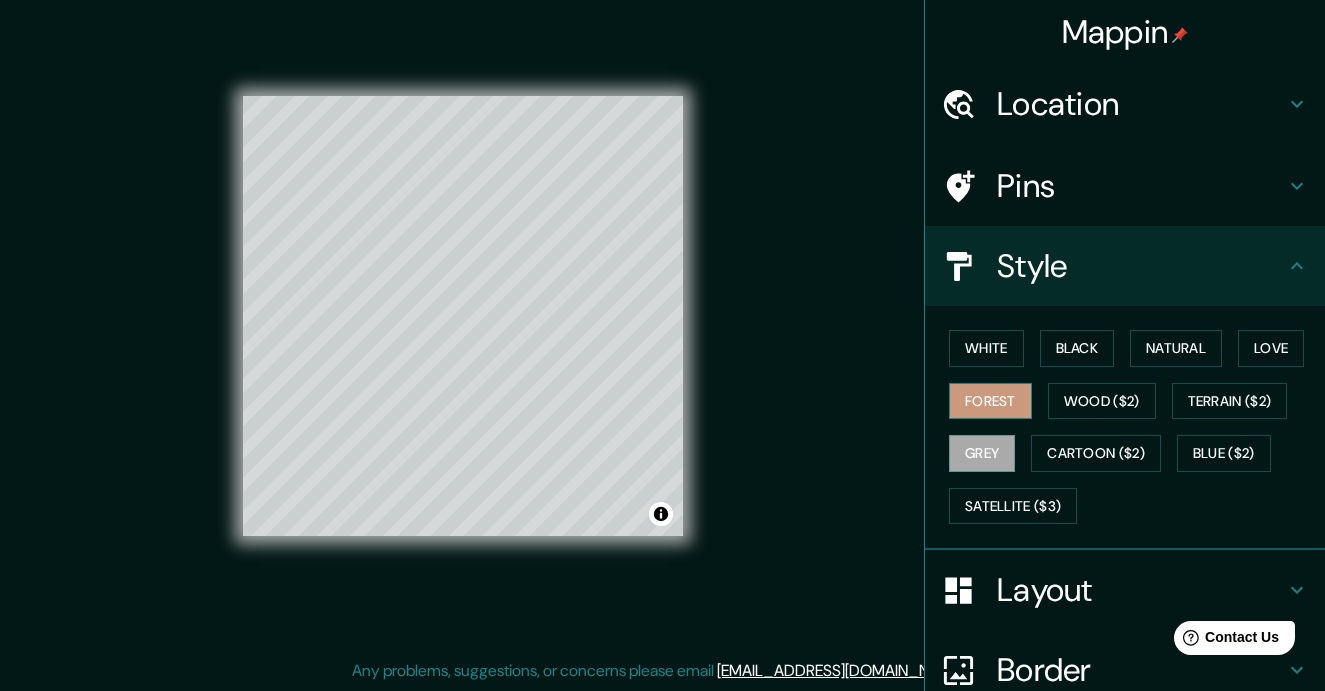 click on "Forest" at bounding box center [990, 401] 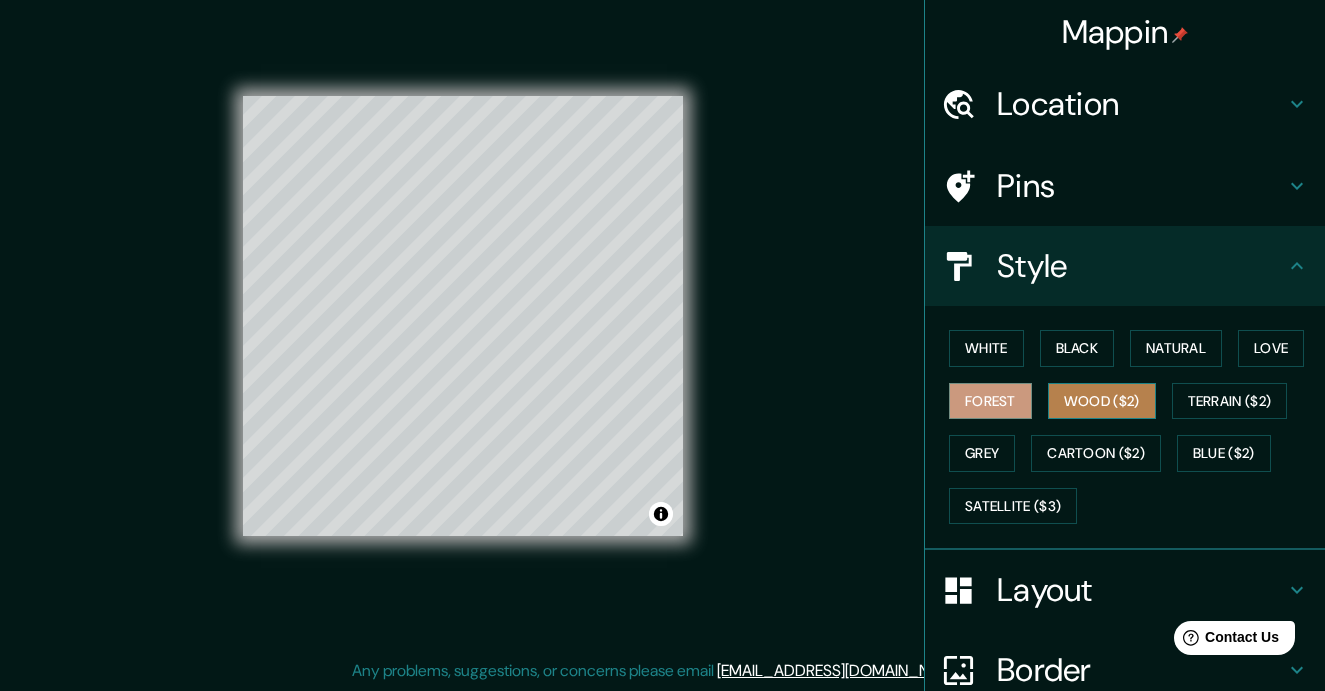click on "Wood ($2)" at bounding box center (1102, 401) 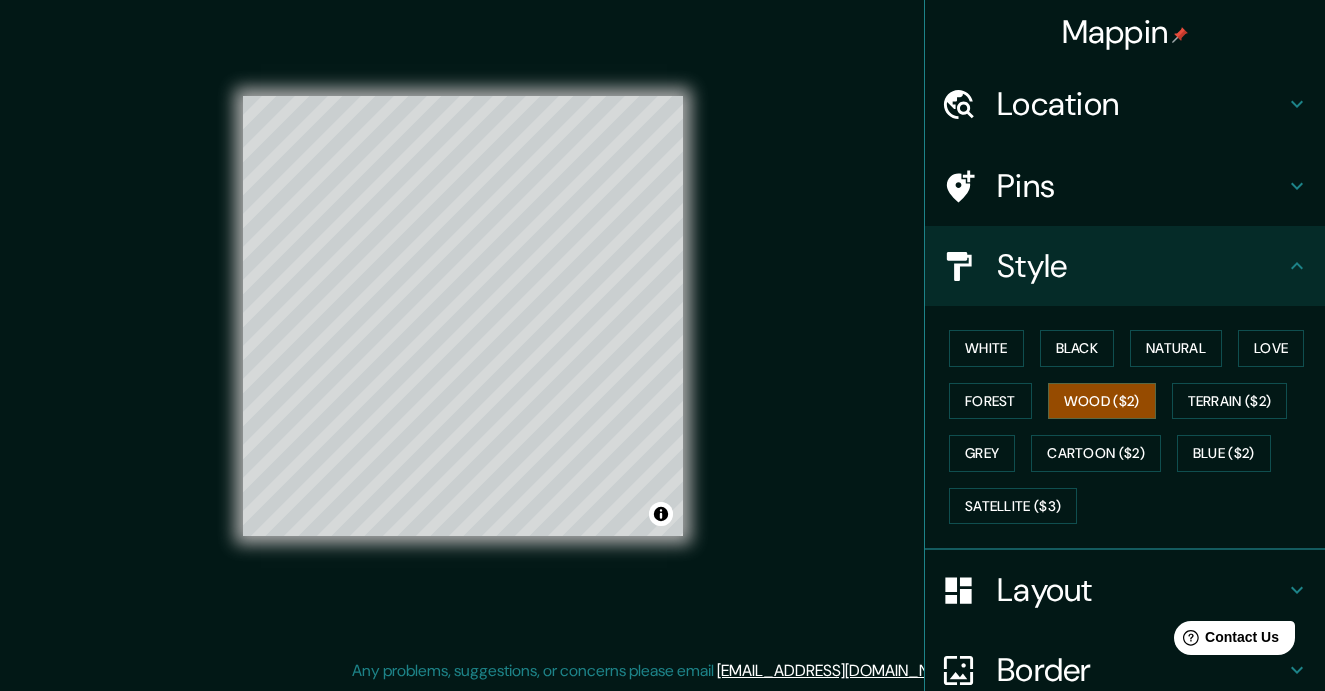 click on "White Black Natural Love Forest Wood ($2) Terrain ($2) Grey Cartoon ($2) Blue ($2) Satellite ($3)" at bounding box center (1133, 427) 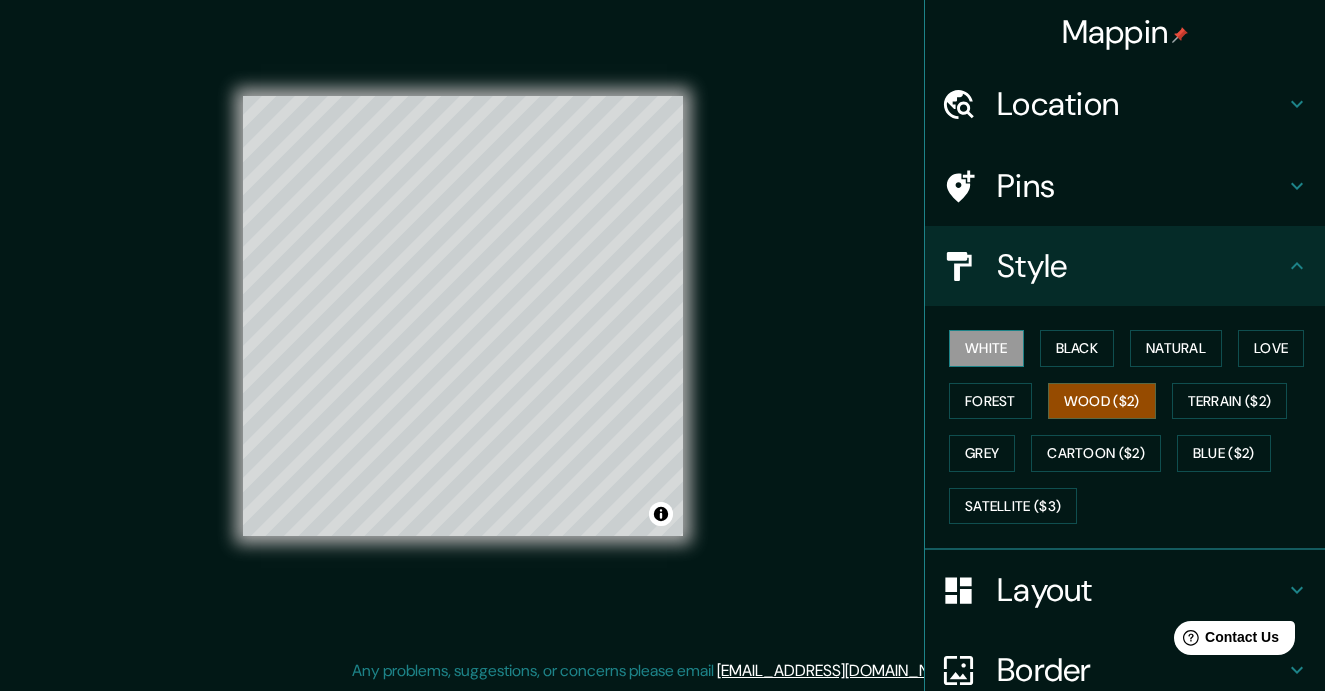 click on "White" at bounding box center (986, 348) 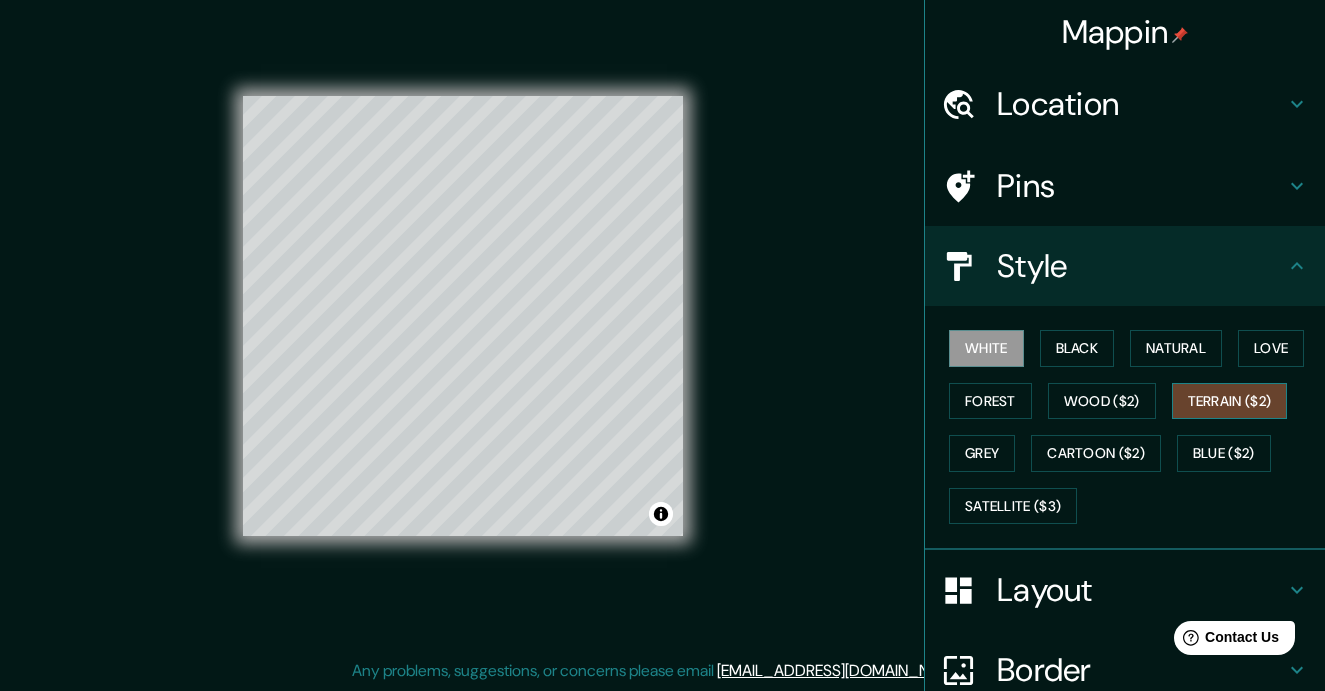 click on "Terrain ($2)" at bounding box center [1230, 401] 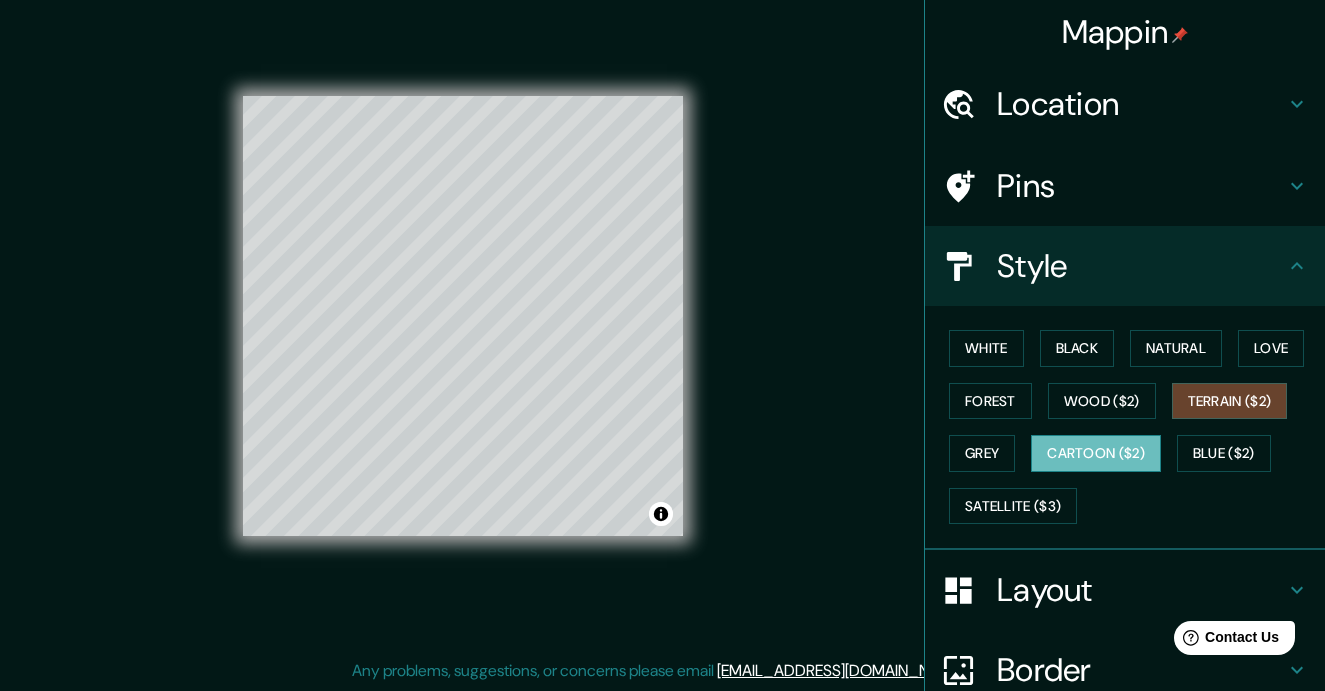 click on "Cartoon ($2)" at bounding box center [1096, 453] 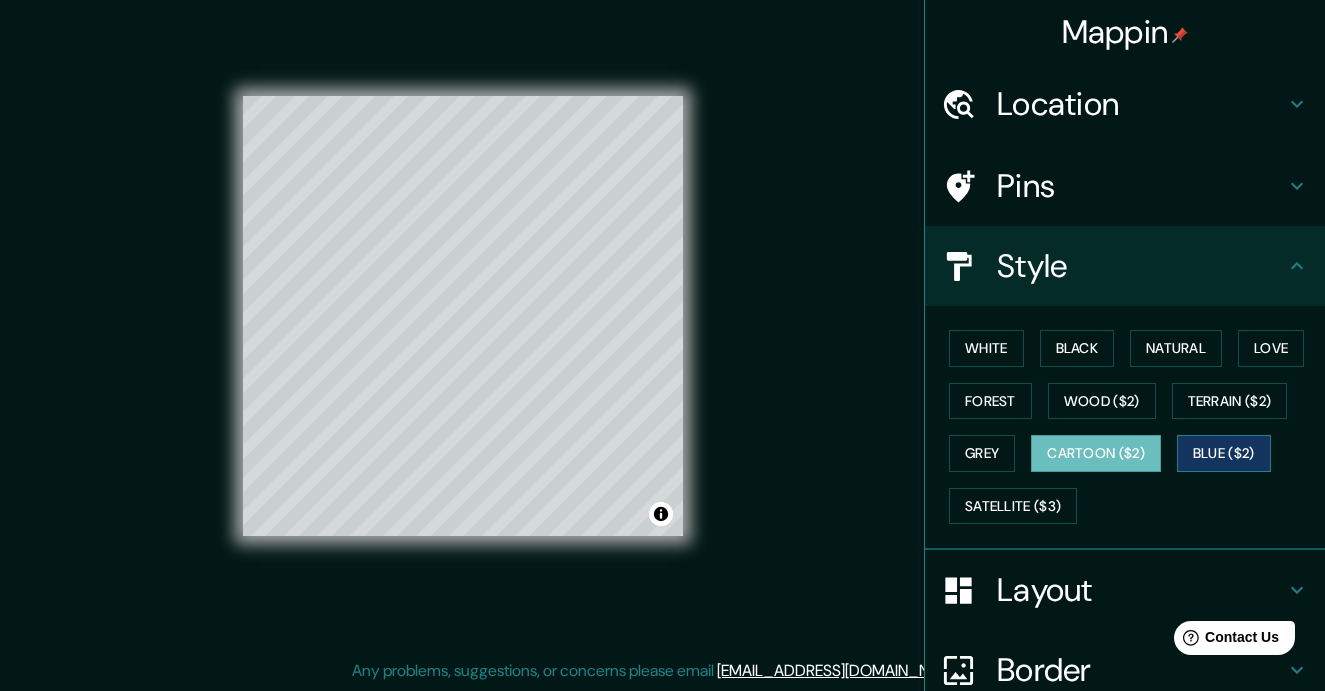 click on "Blue ($2)" at bounding box center (1224, 453) 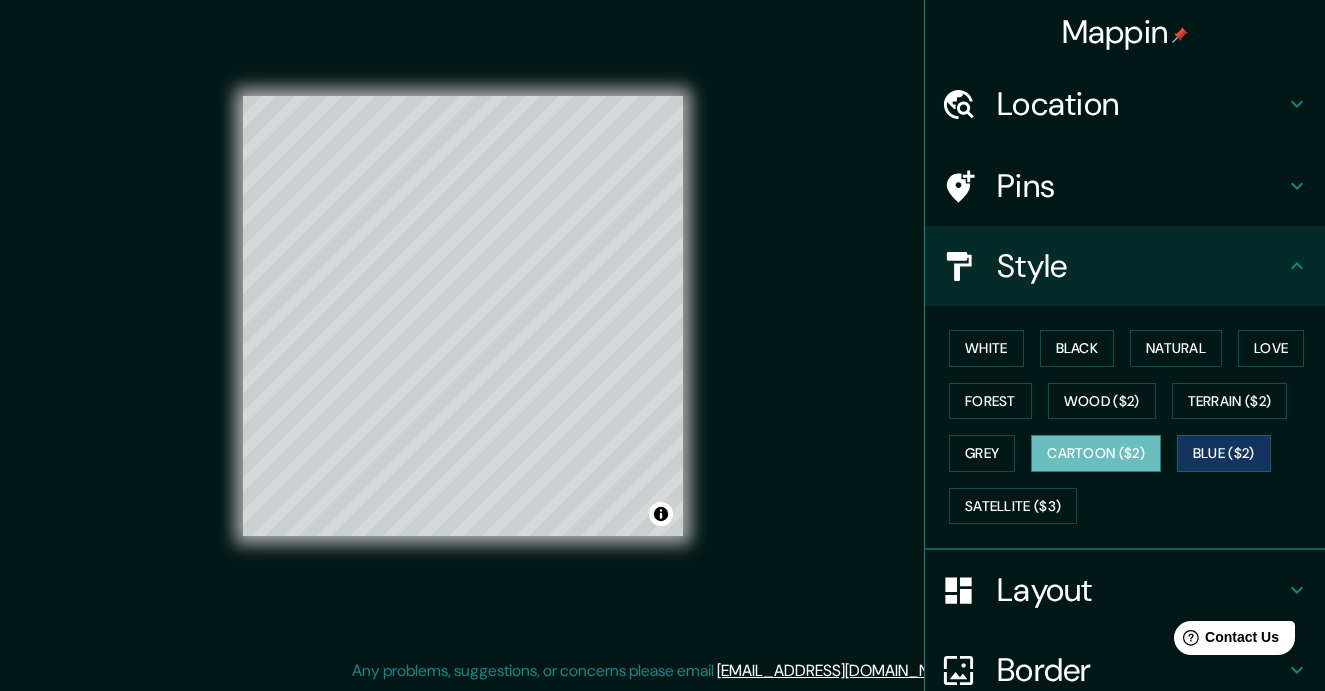 click on "Cartoon ($2)" at bounding box center (1096, 453) 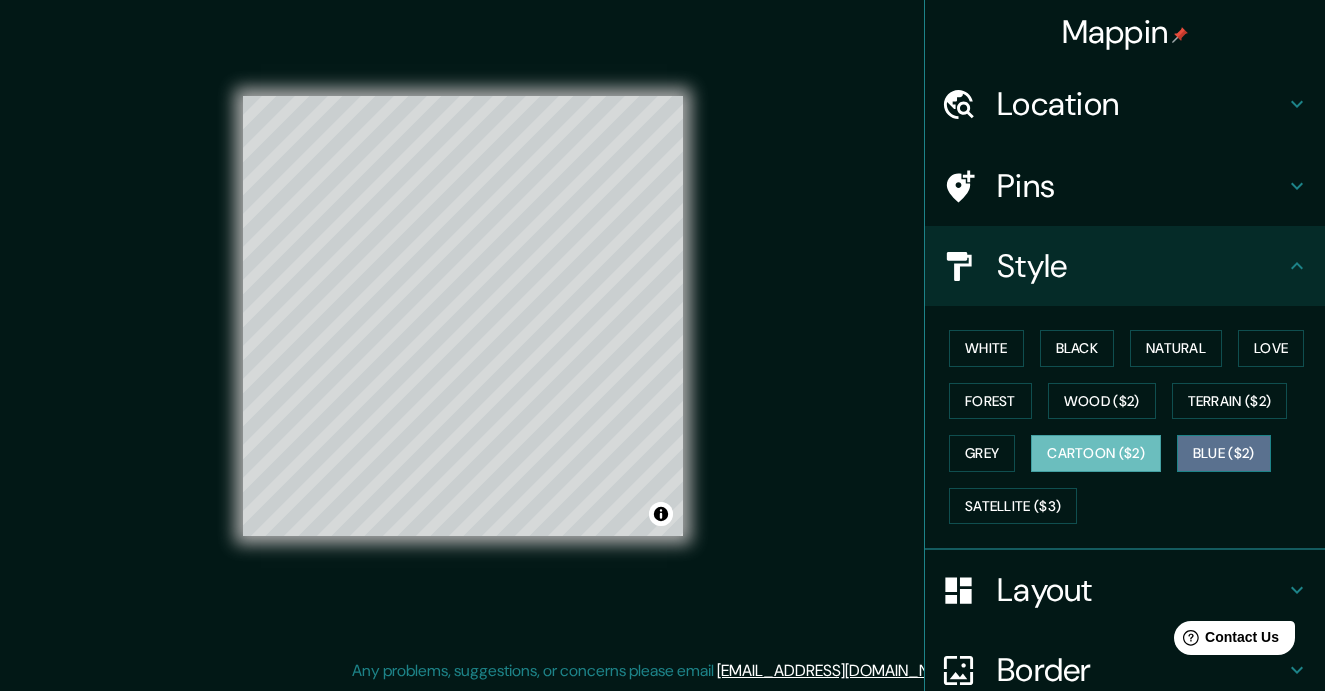 click on "Blue ($2)" at bounding box center [1224, 453] 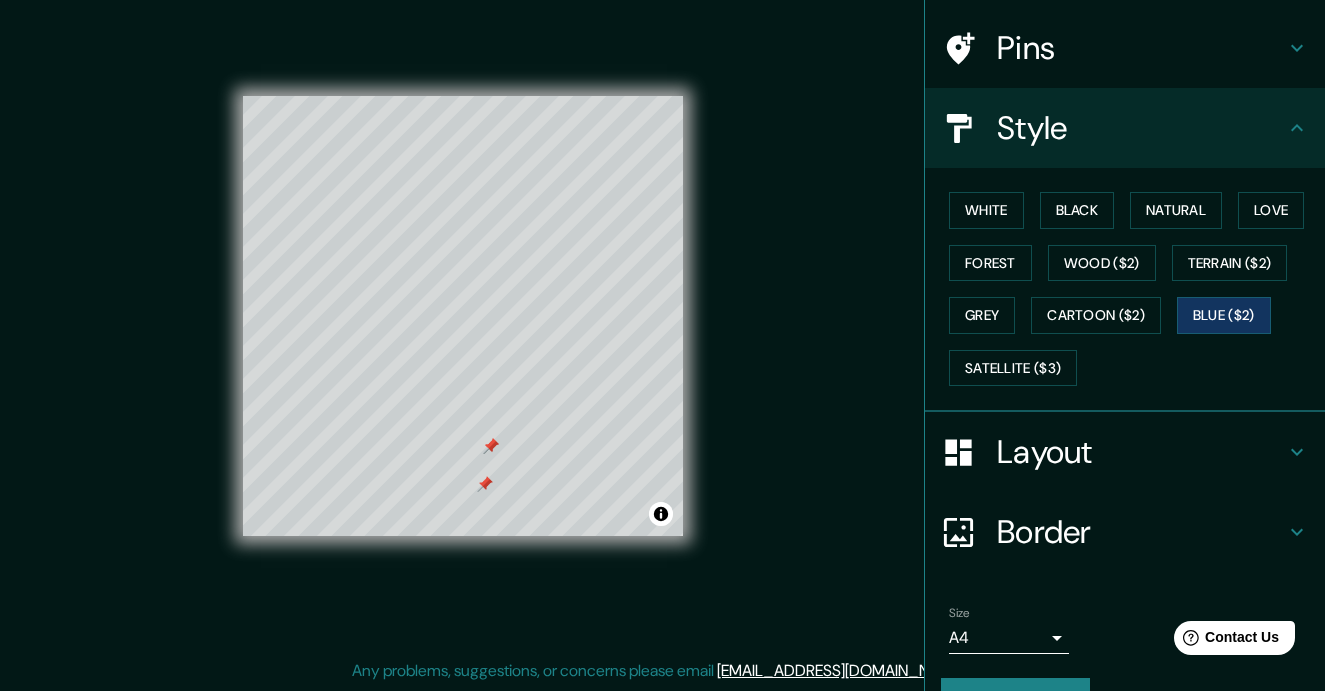 scroll, scrollTop: 185, scrollLeft: 0, axis: vertical 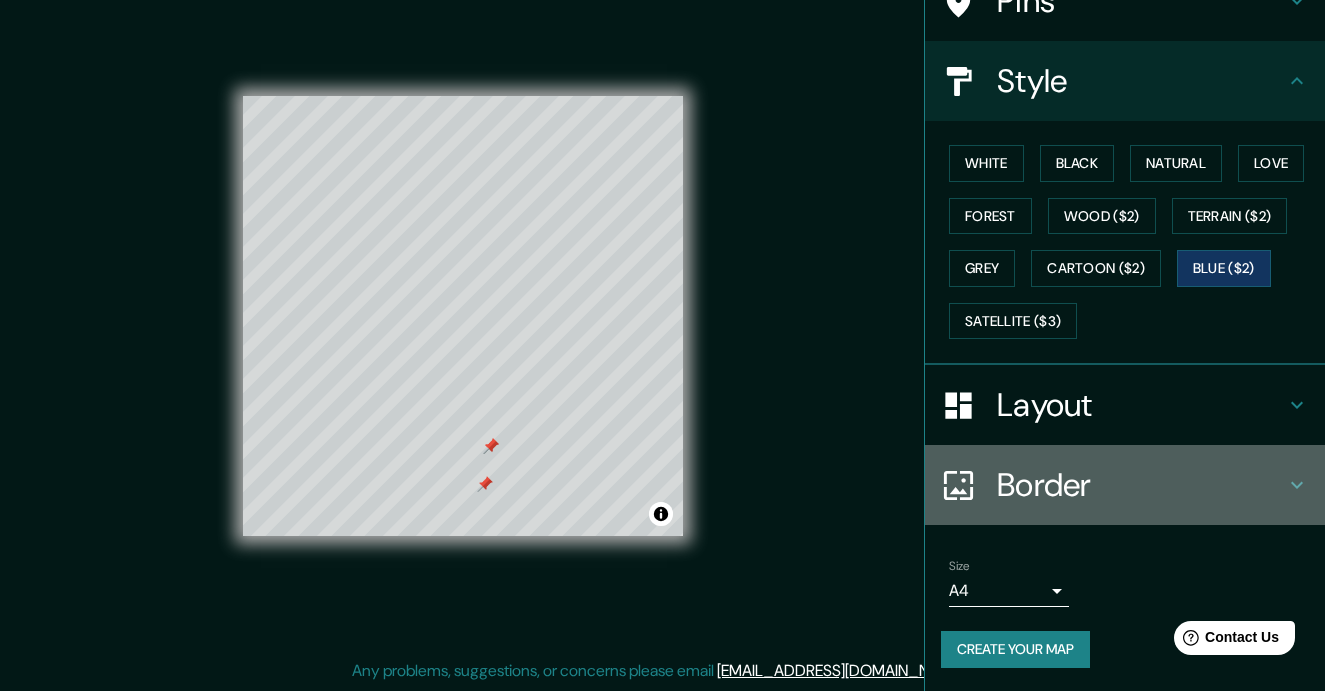 click on "Border" at bounding box center (1141, 485) 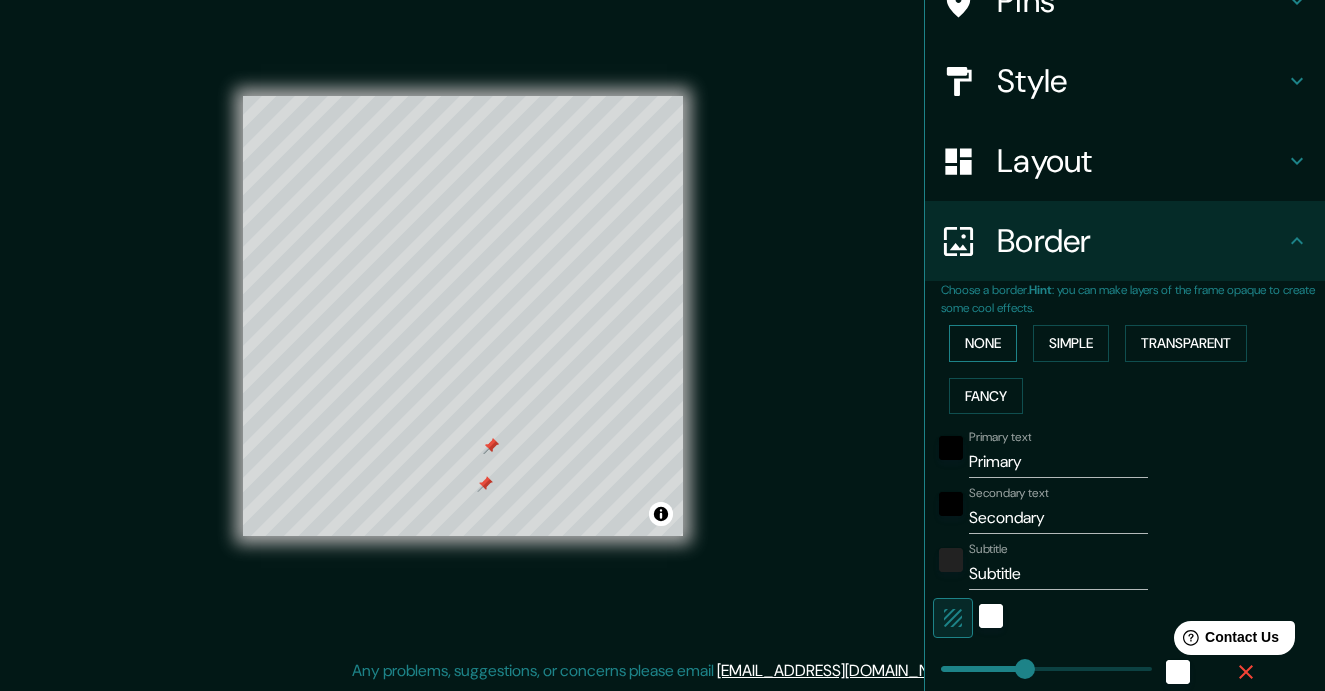 click on "None" at bounding box center (983, 343) 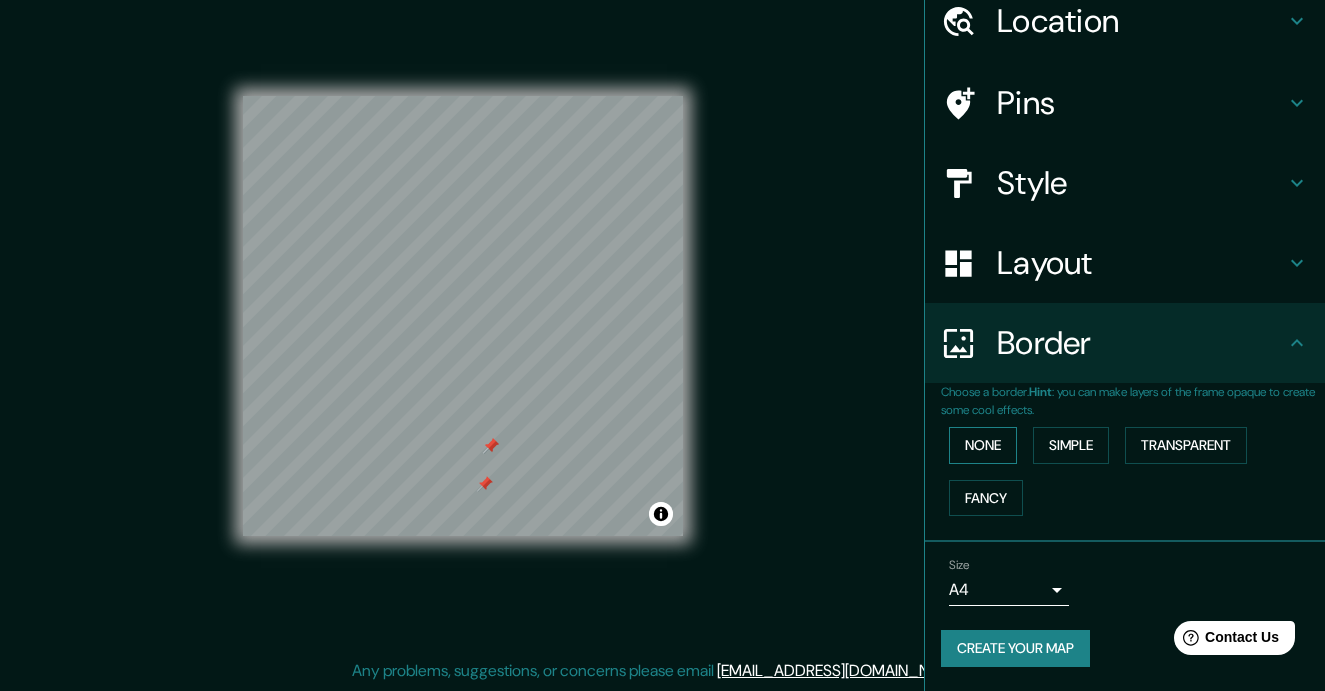 scroll, scrollTop: 82, scrollLeft: 0, axis: vertical 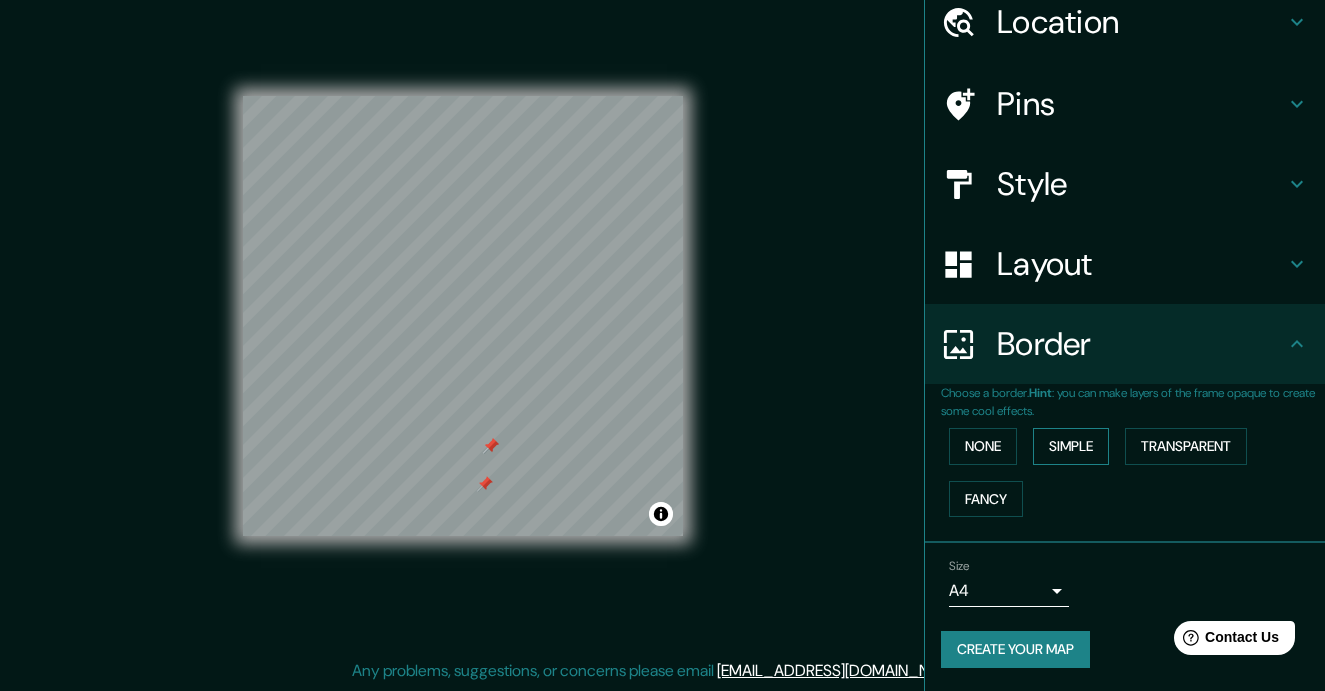click on "Simple" at bounding box center [1071, 446] 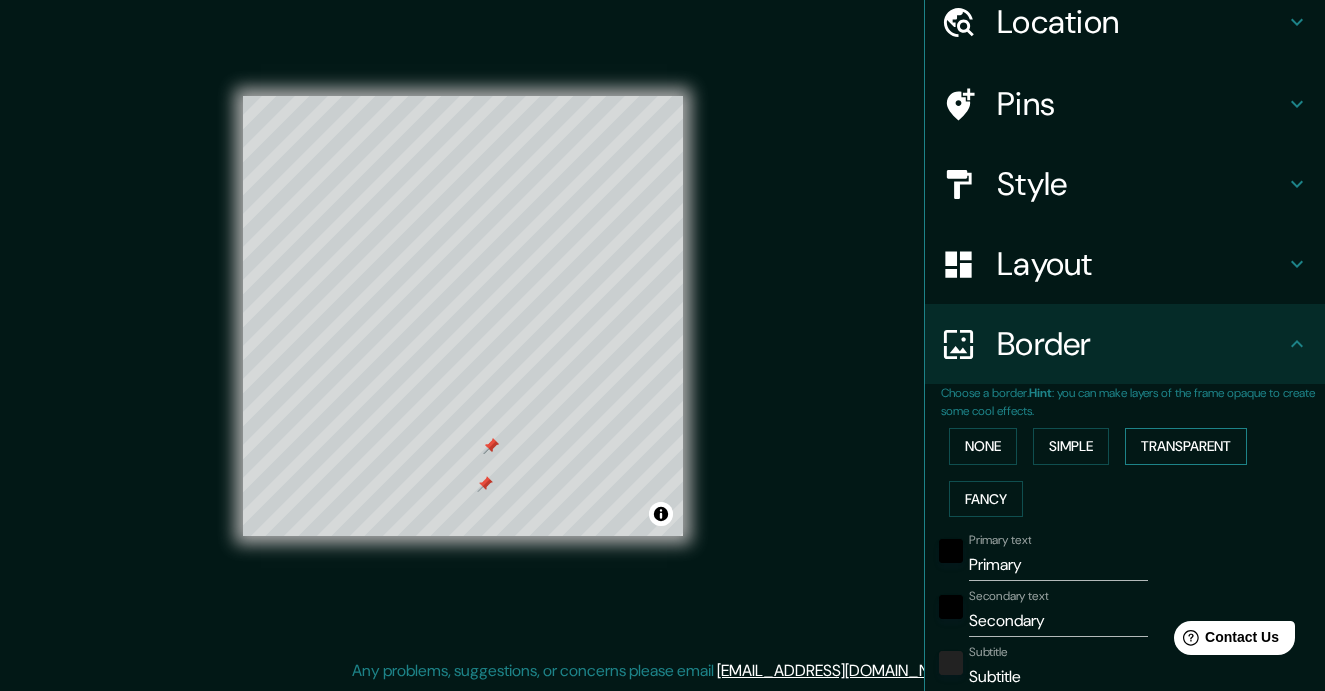 click on "Transparent" at bounding box center (1186, 446) 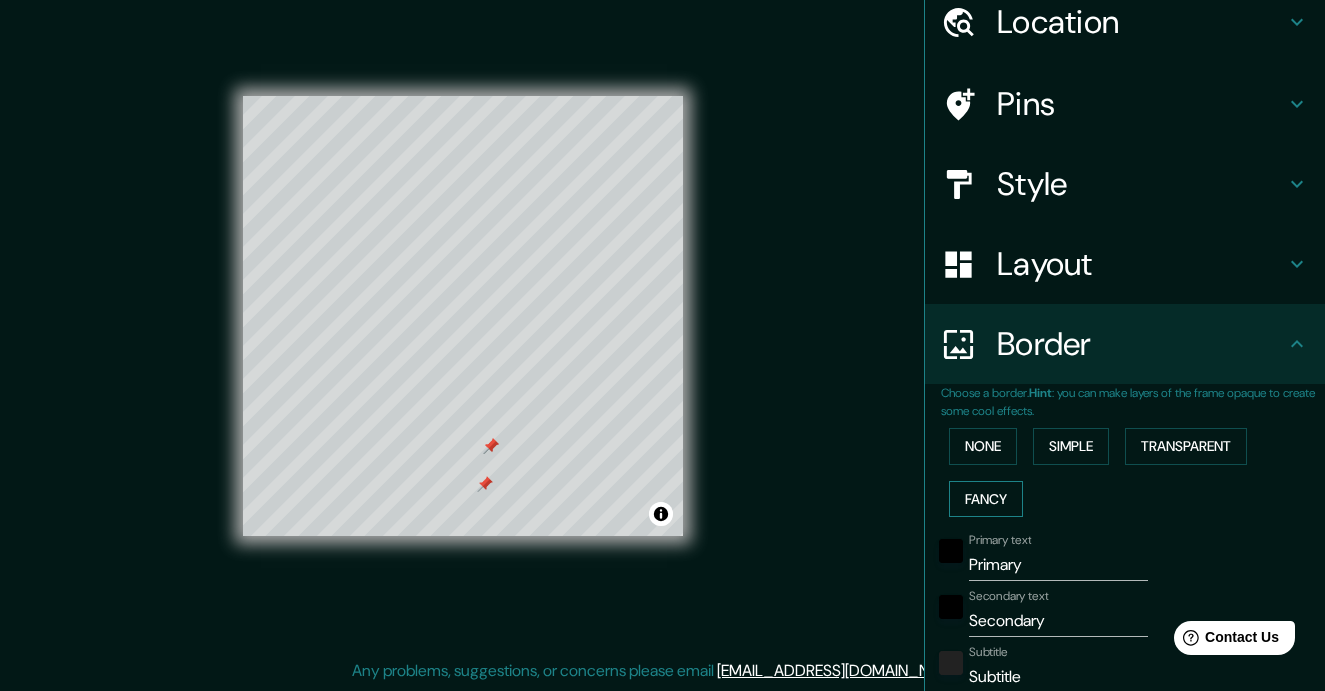 click on "Fancy" at bounding box center (986, 499) 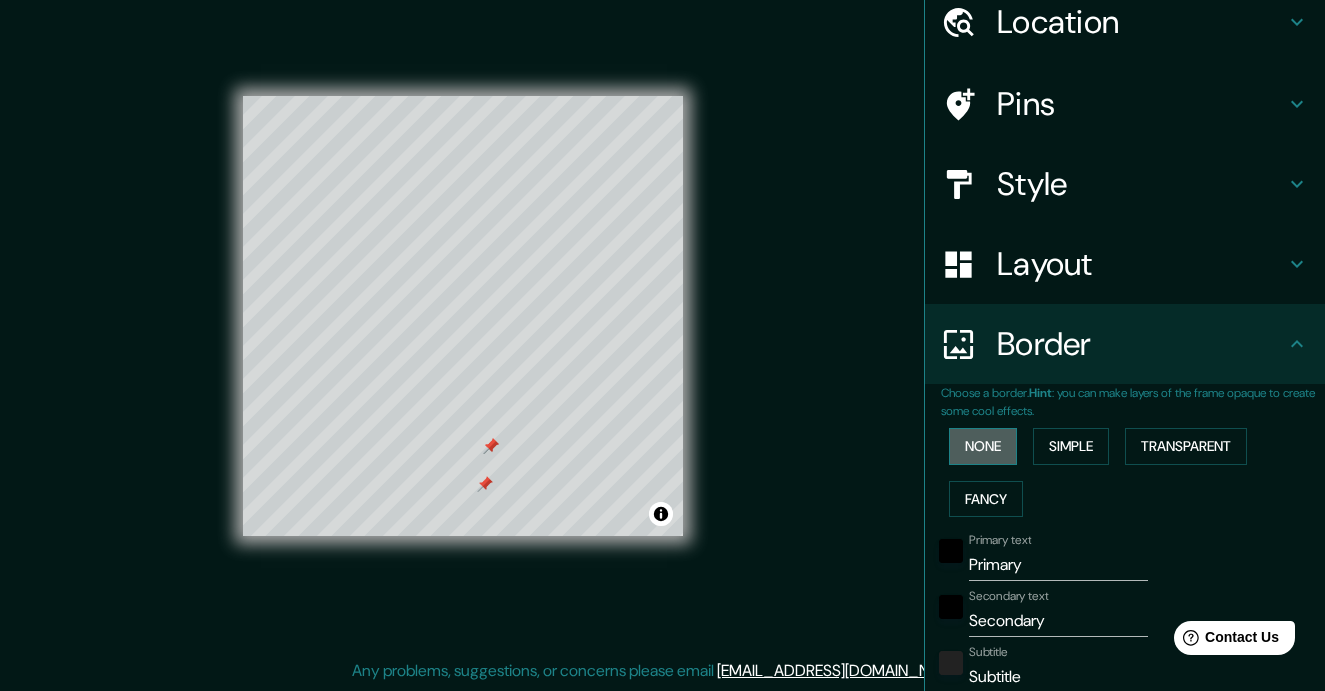 click on "None" at bounding box center [983, 446] 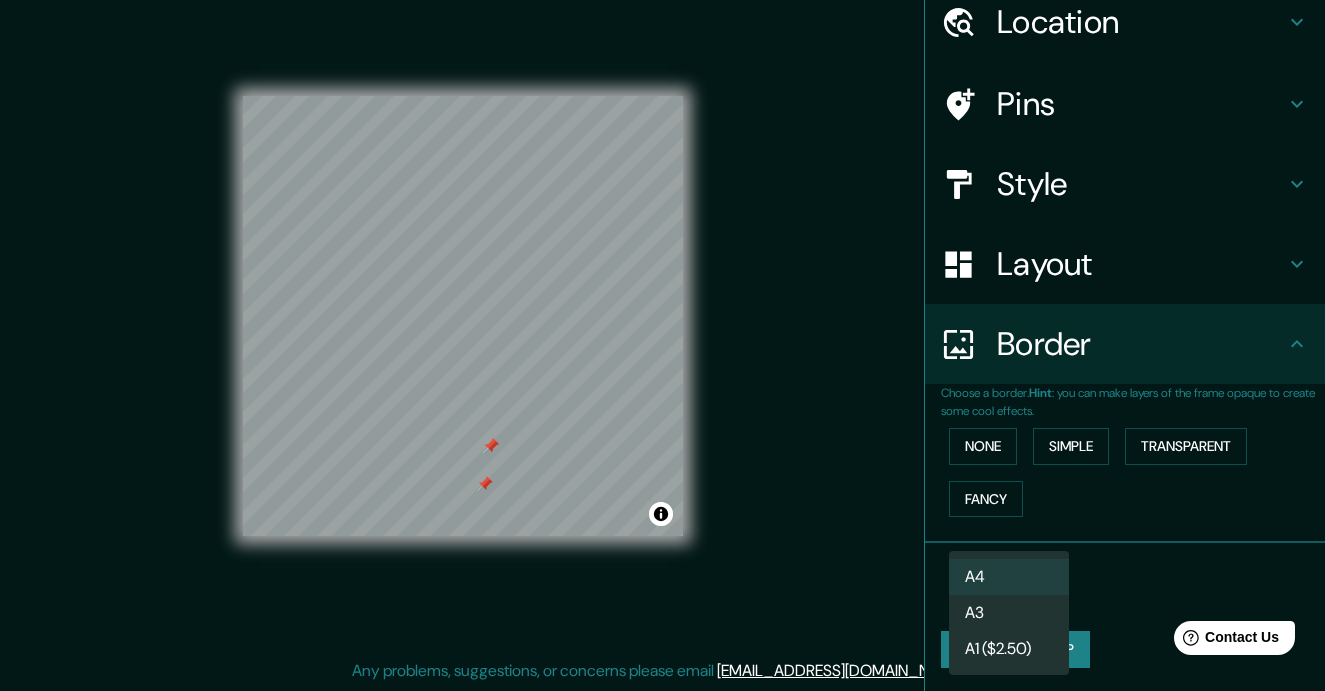 click on "Mappin Location [GEOGRAPHIC_DATA], [GEOGRAPHIC_DATA], [GEOGRAPHIC_DATA] Pins Style Layout Border Choose a border.  Hint : you can make layers of the frame opaque to create some cool effects. None Simple Transparent Fancy Size A4 single Create your map © Mapbox   © OpenStreetMap   Improve this map Any problems, suggestions, or concerns please email    [EMAIL_ADDRESS][DOMAIN_NAME] . . . A4 A3 A1 ($2.50)" at bounding box center (662, 318) 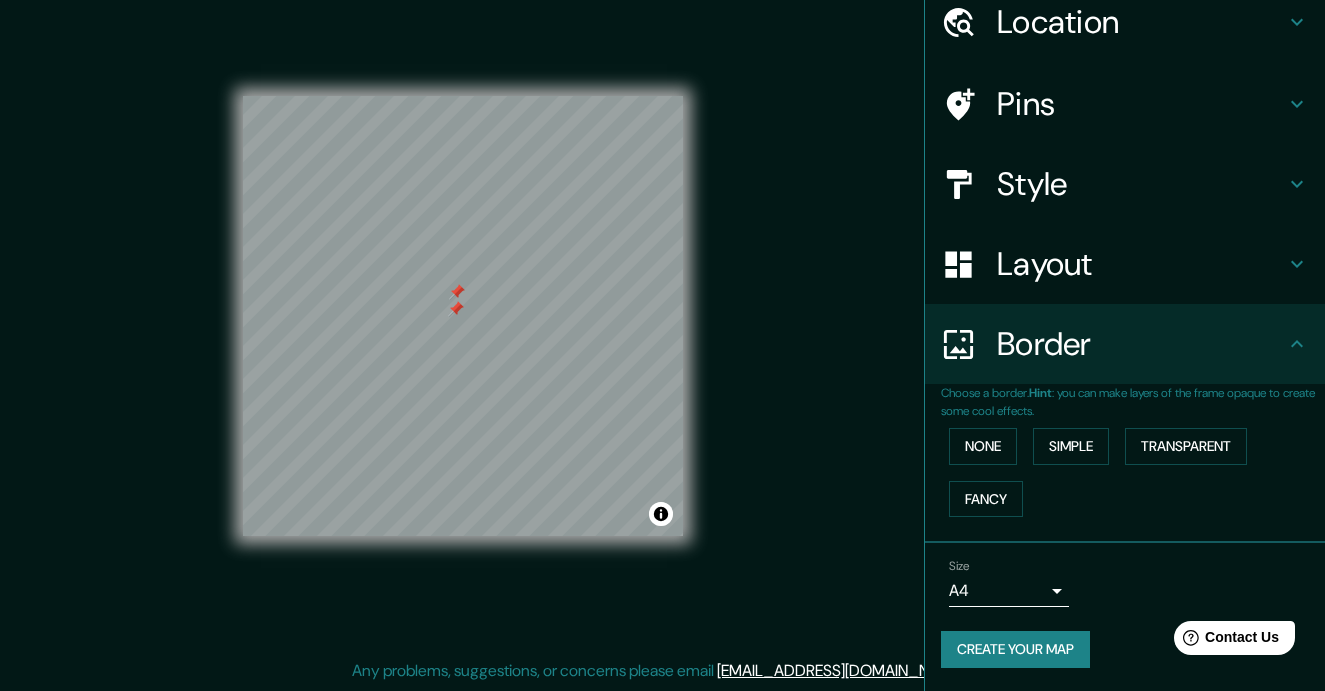 click on "Pins" at bounding box center (1125, 104) 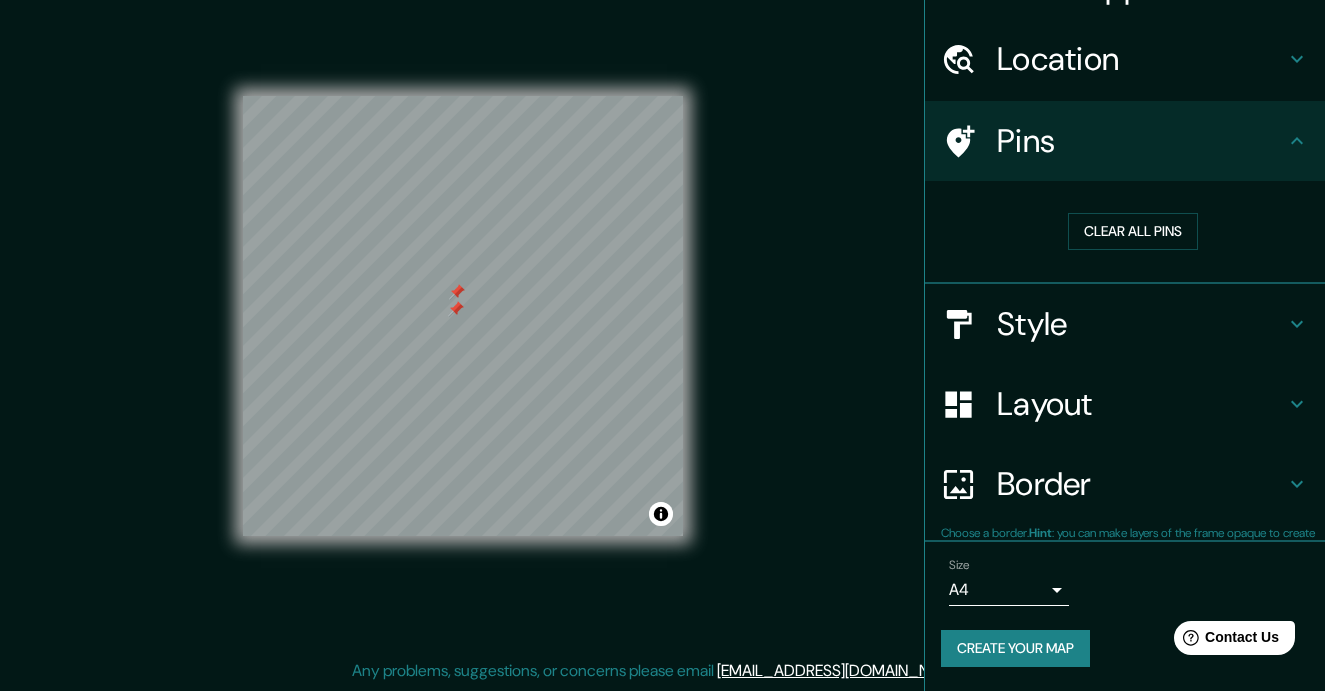 scroll, scrollTop: 44, scrollLeft: 0, axis: vertical 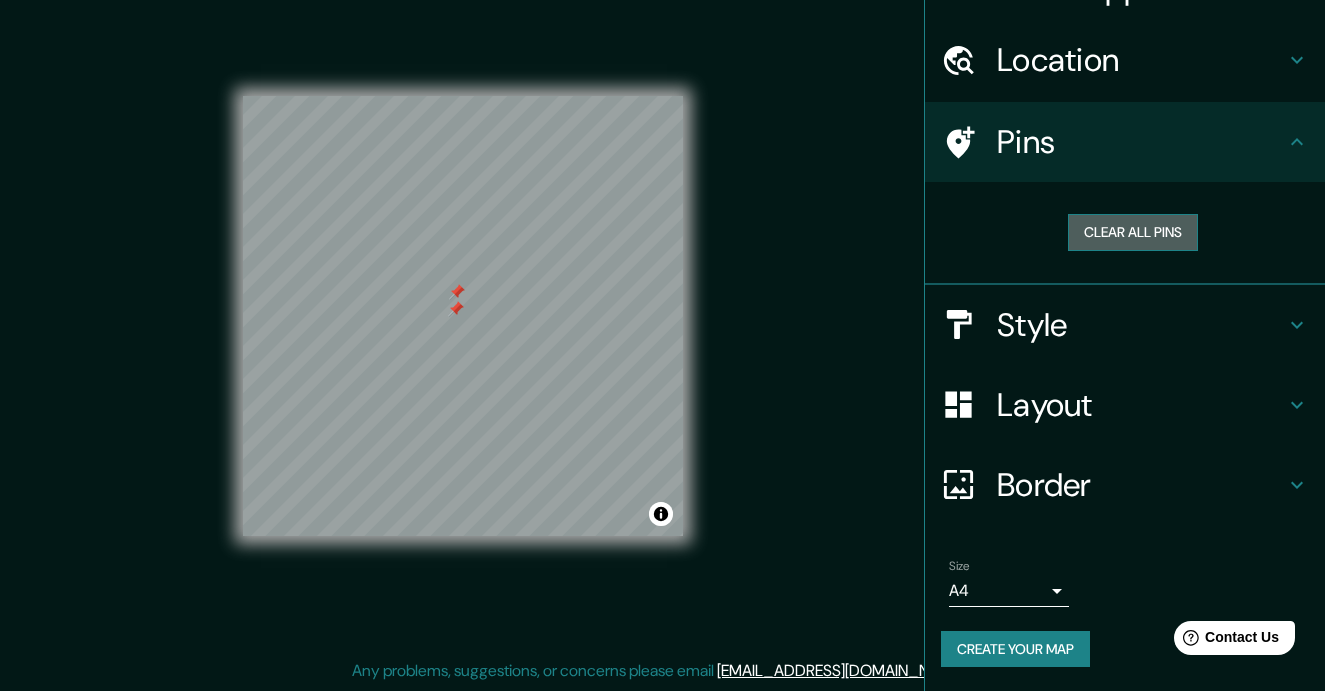 click on "Clear all pins" at bounding box center (1133, 232) 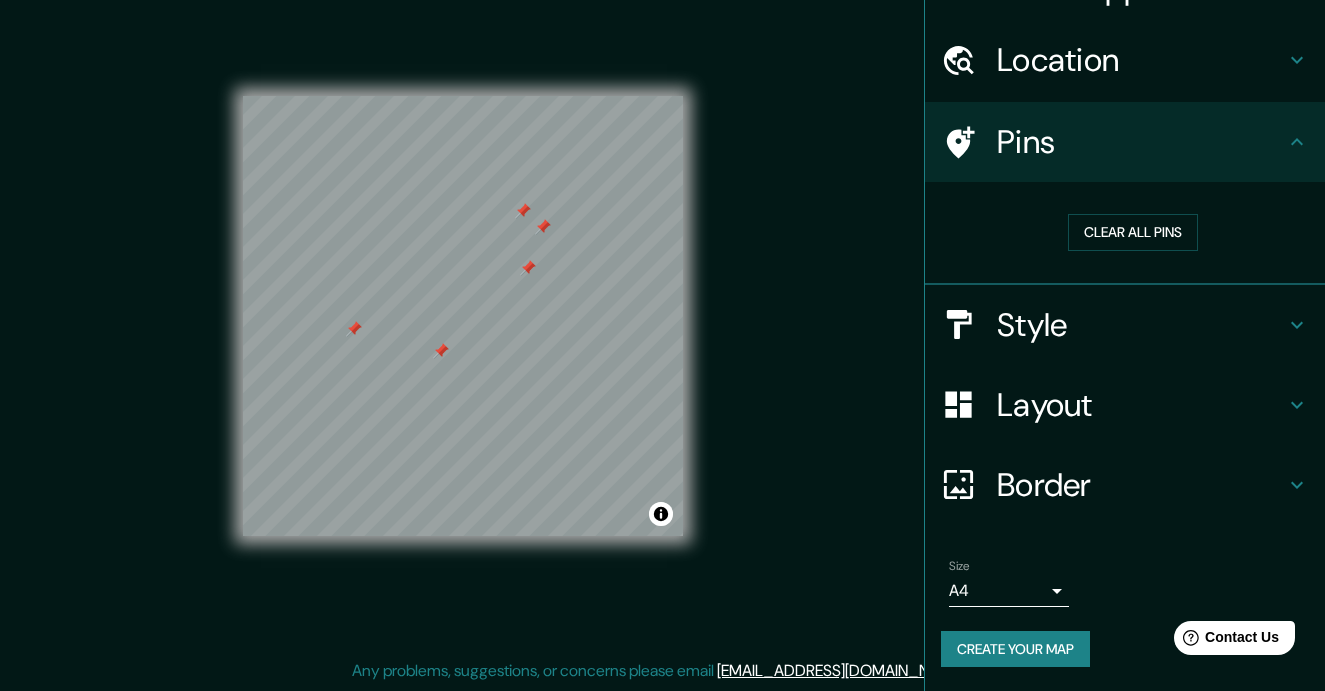 click on "Create your map" at bounding box center [1015, 649] 